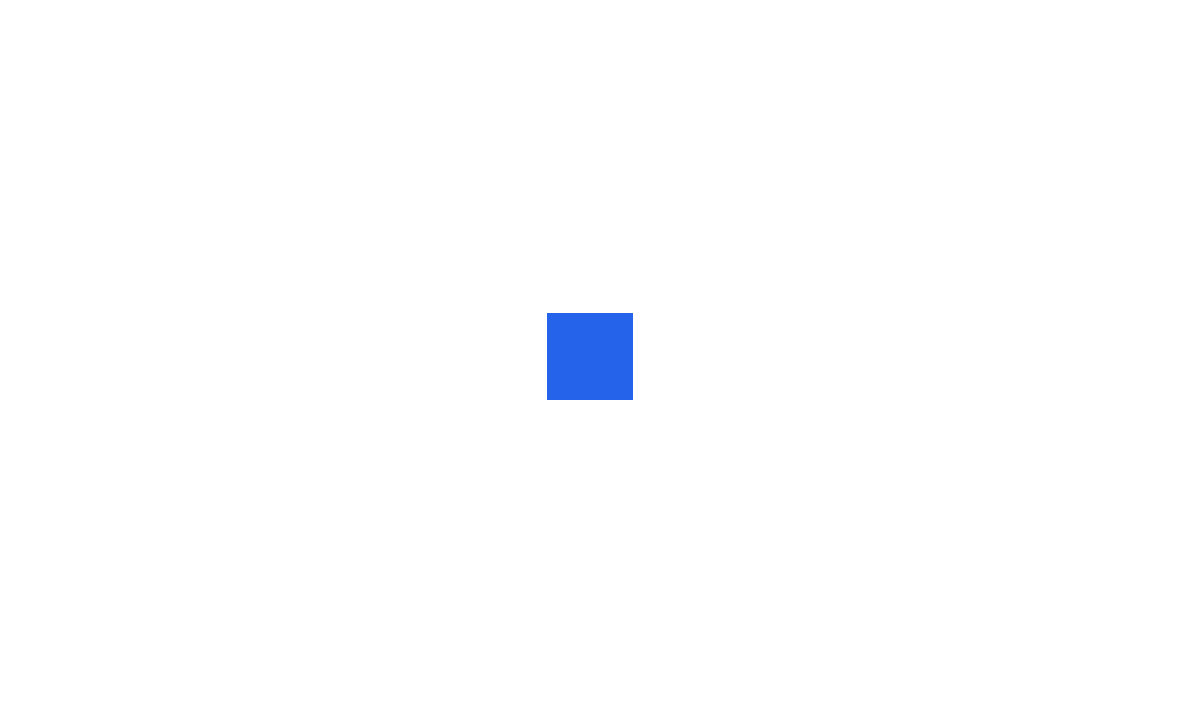scroll, scrollTop: 0, scrollLeft: 0, axis: both 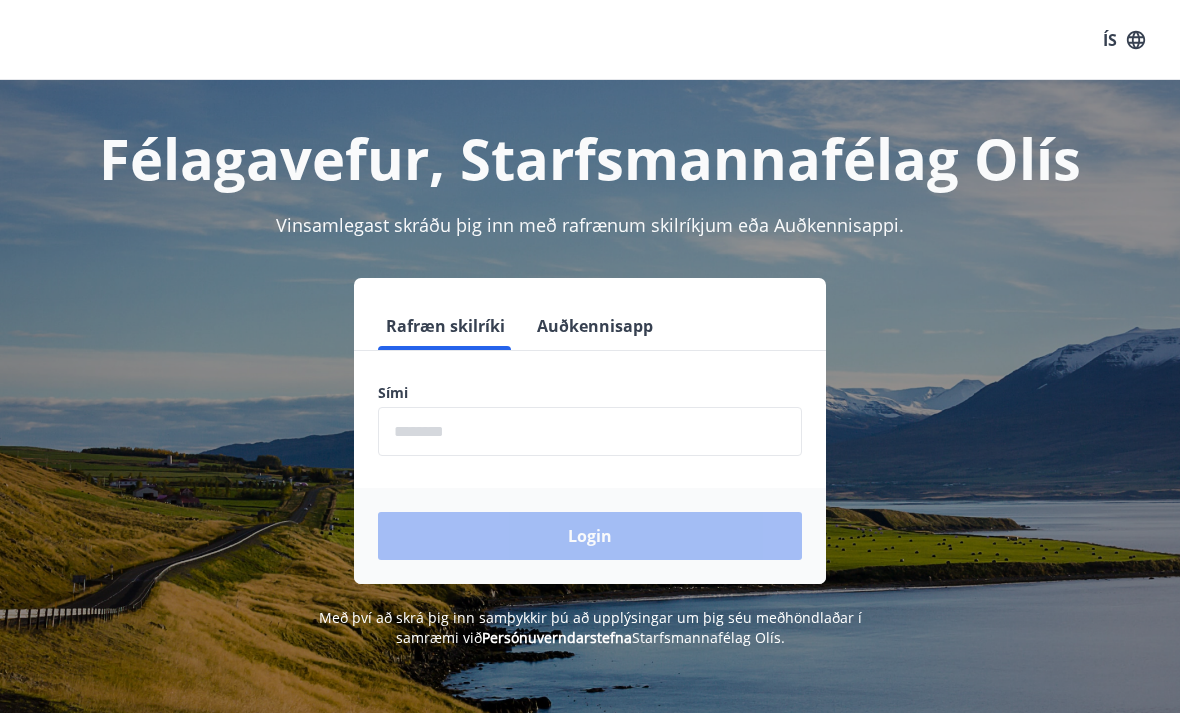 click at bounding box center (590, 431) 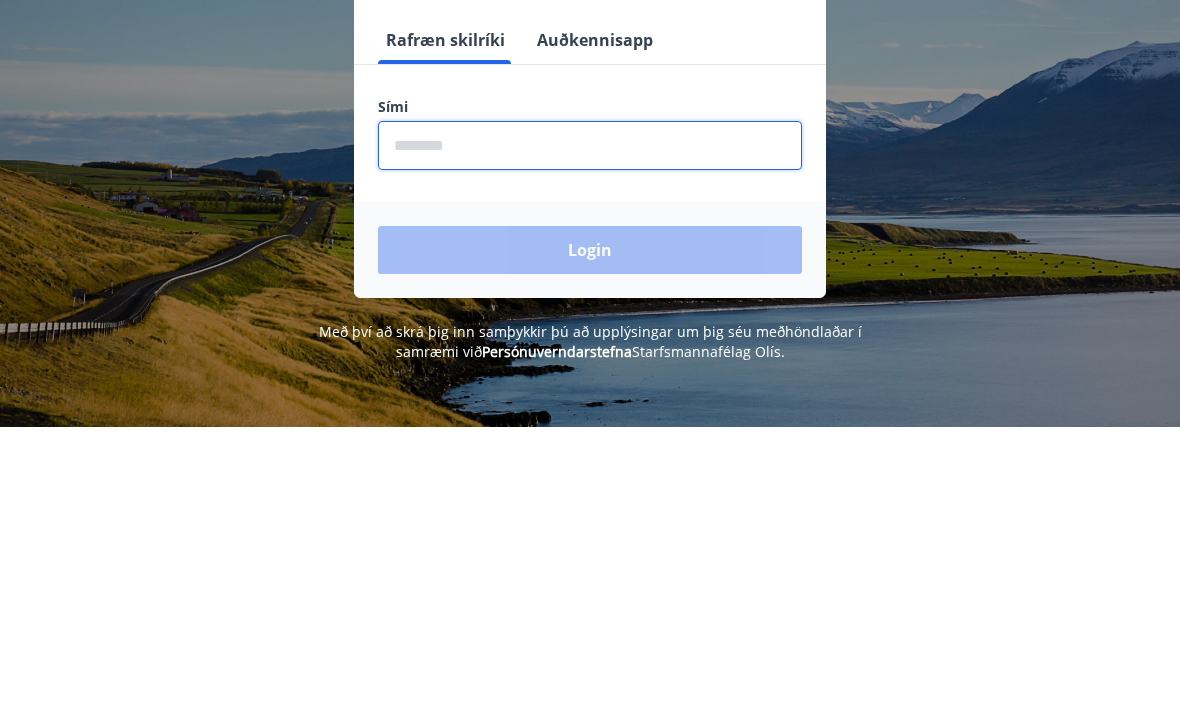 type on "********" 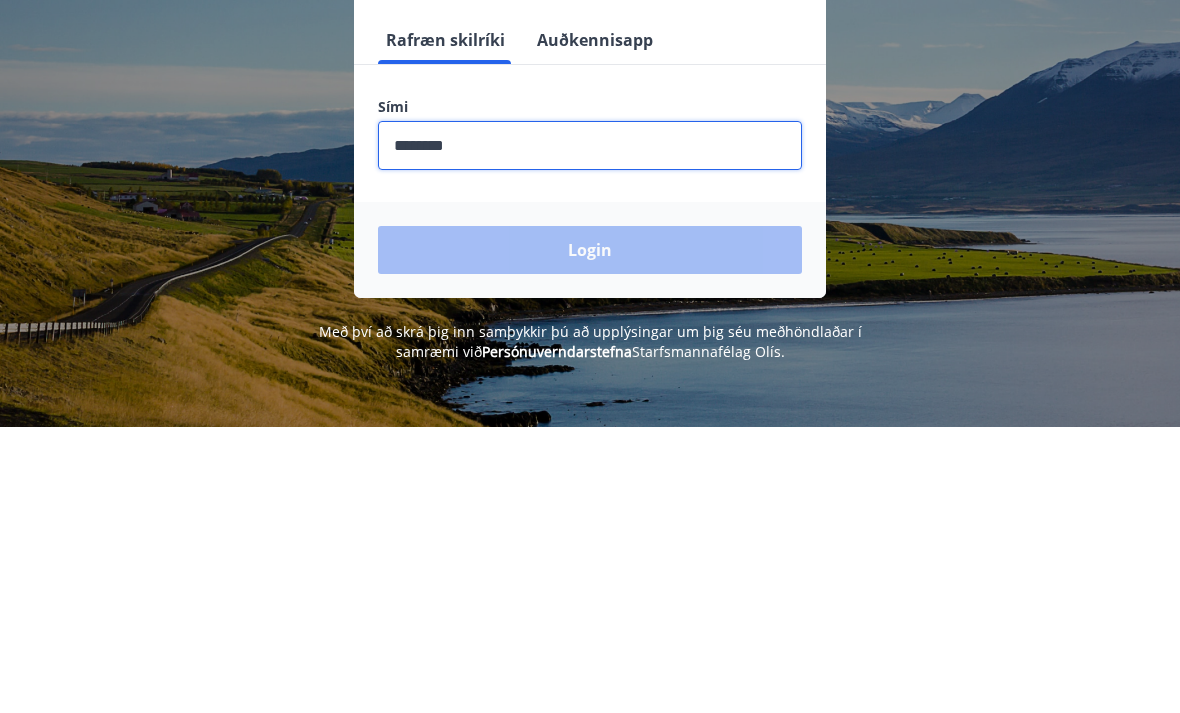 scroll, scrollTop: 286, scrollLeft: 0, axis: vertical 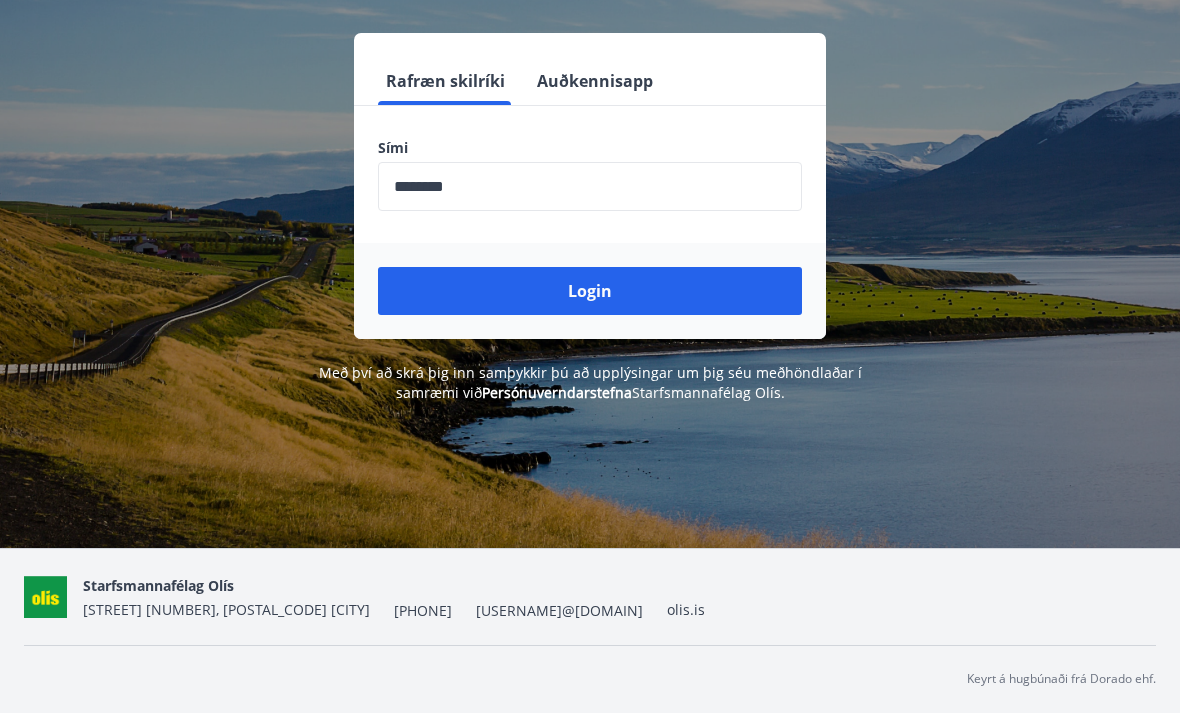click on "Login" at bounding box center [590, 291] 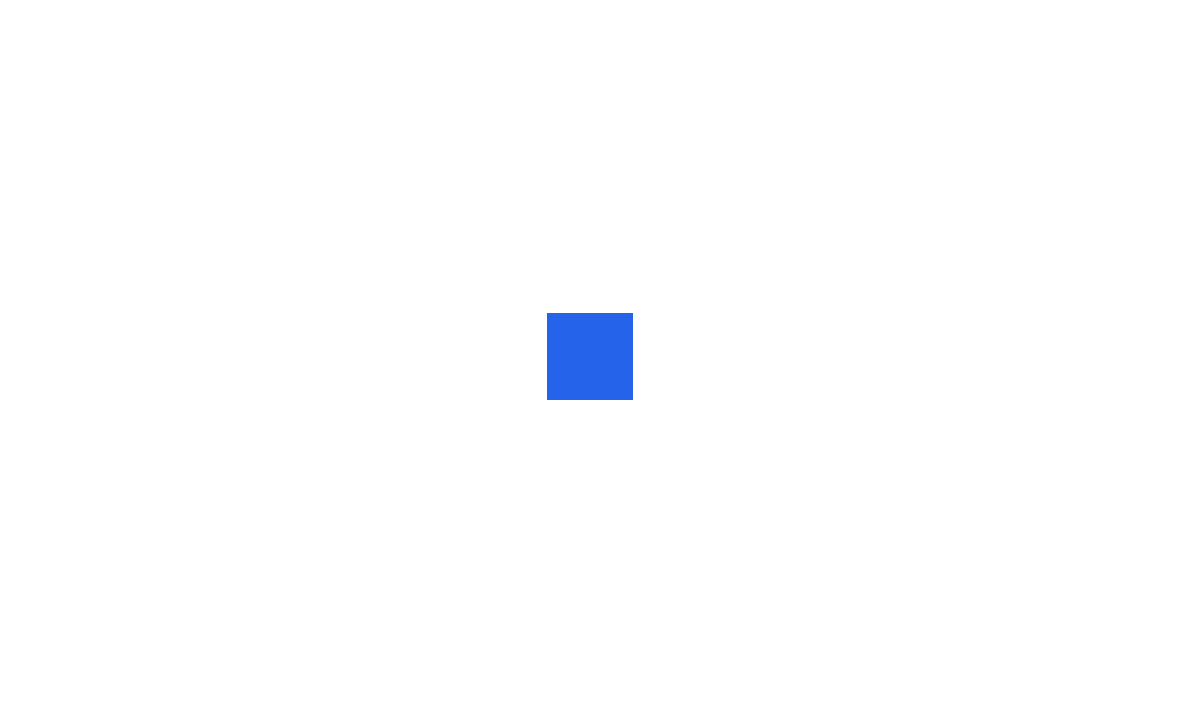 scroll, scrollTop: 0, scrollLeft: 0, axis: both 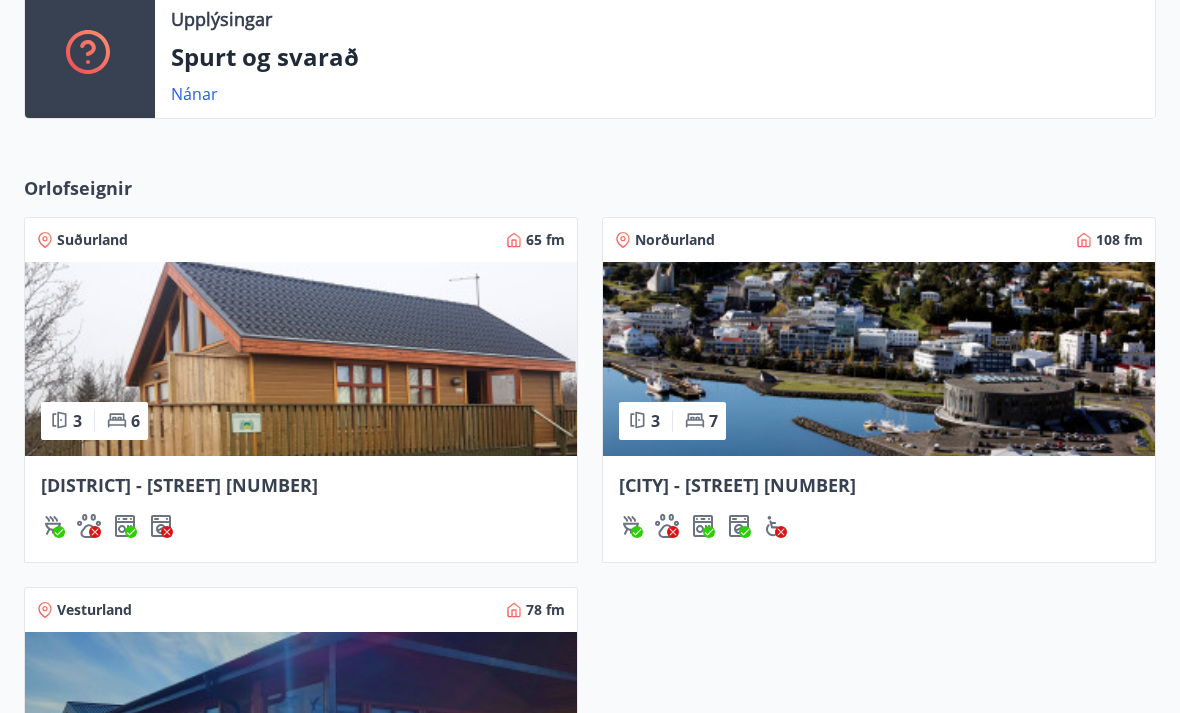 click at bounding box center (301, 360) 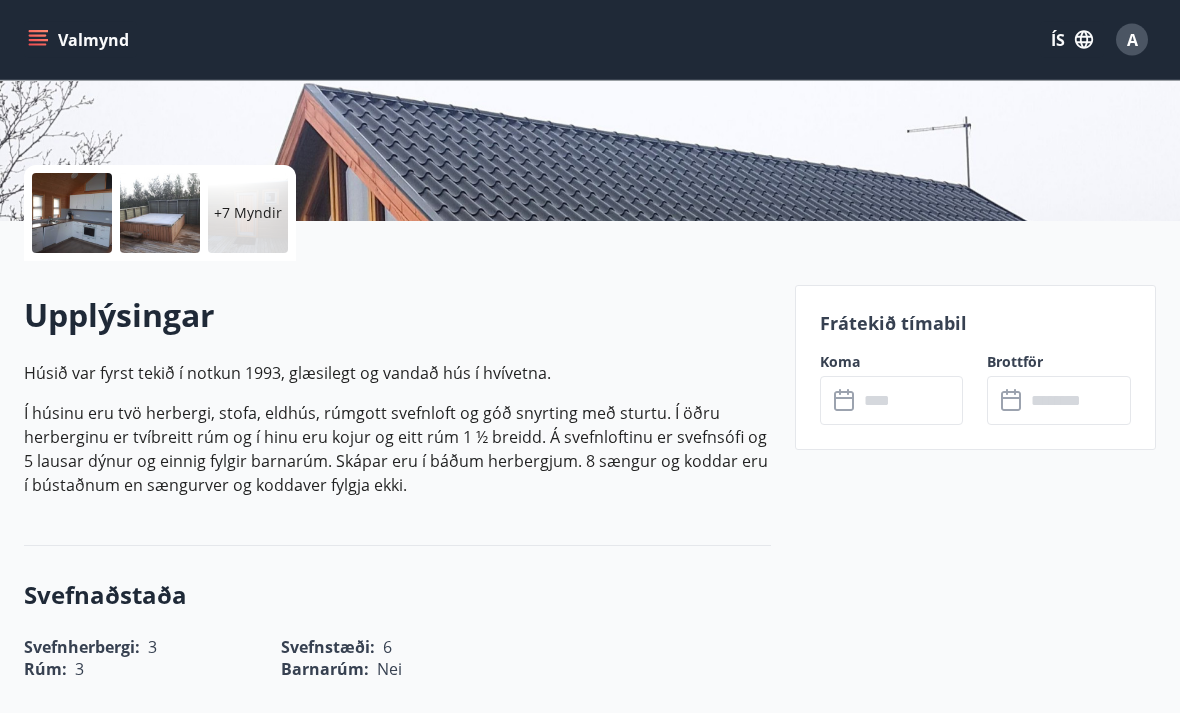 scroll, scrollTop: 375, scrollLeft: 0, axis: vertical 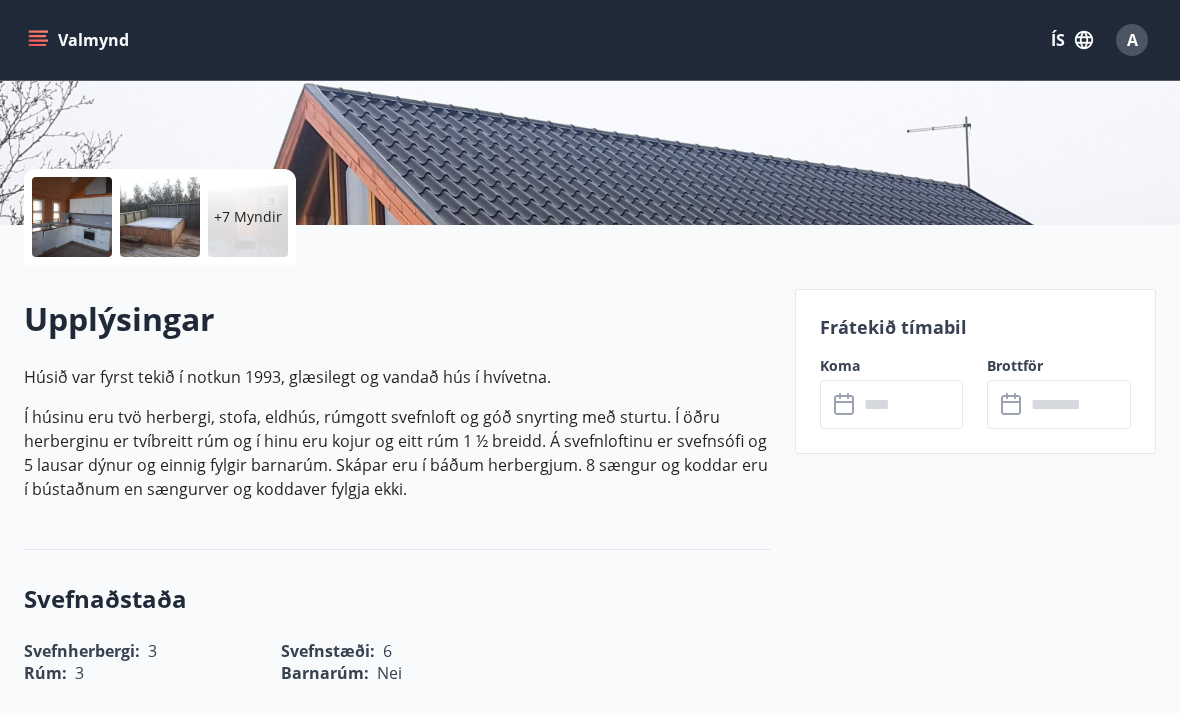 click at bounding box center [911, 404] 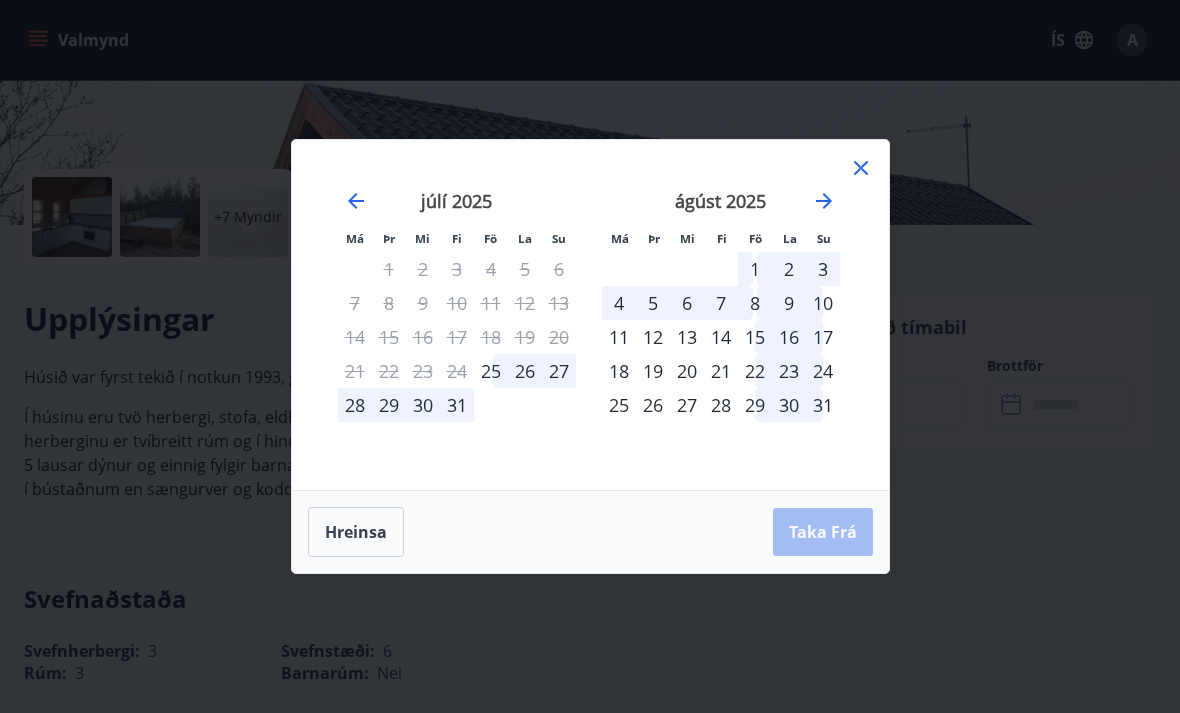 click on "25" at bounding box center (491, 371) 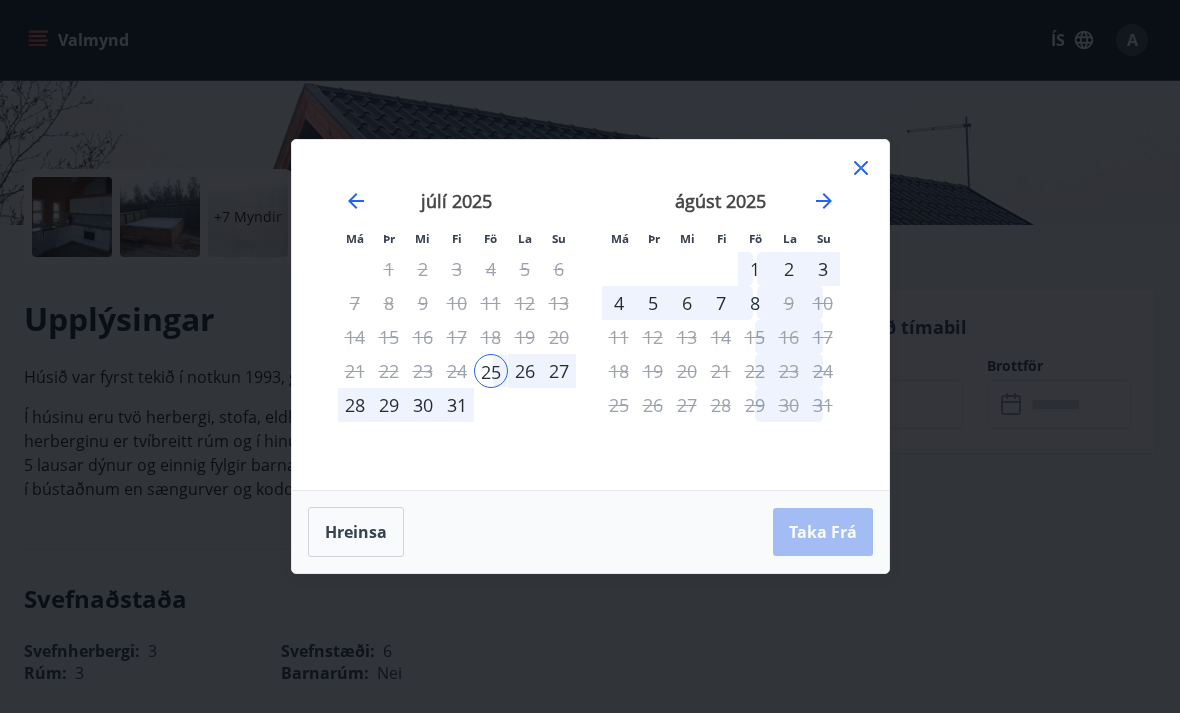 click on "27" at bounding box center [559, 371] 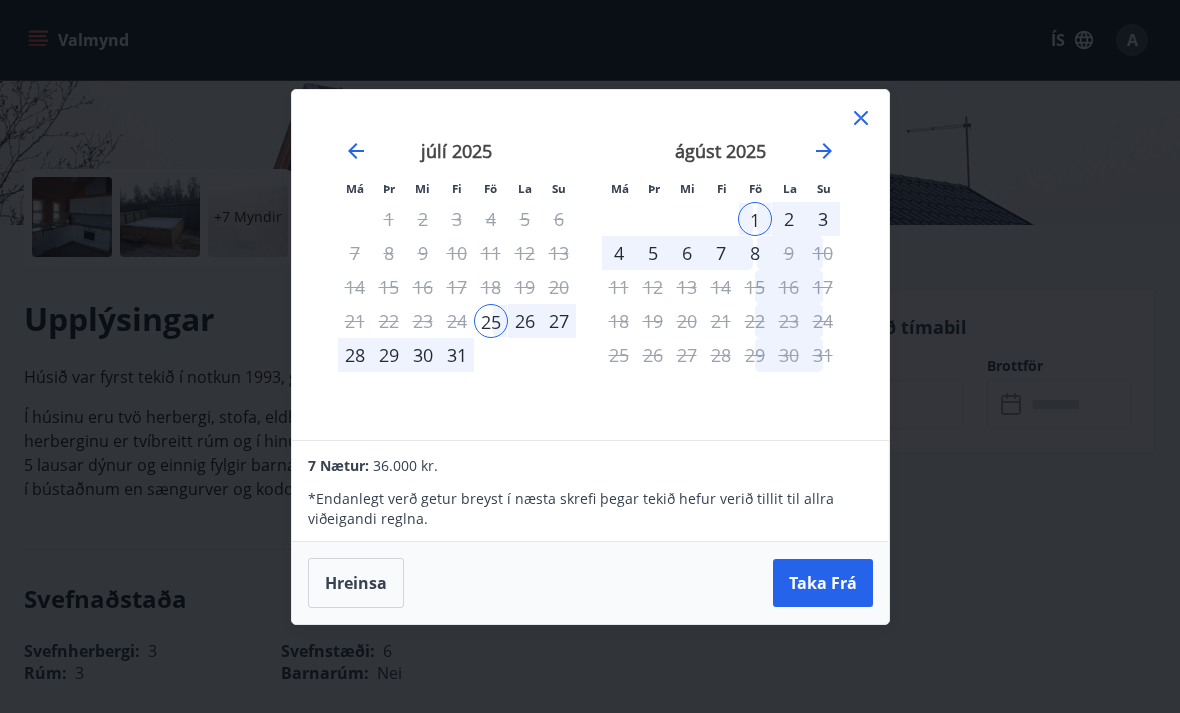 click on "27" at bounding box center (559, 321) 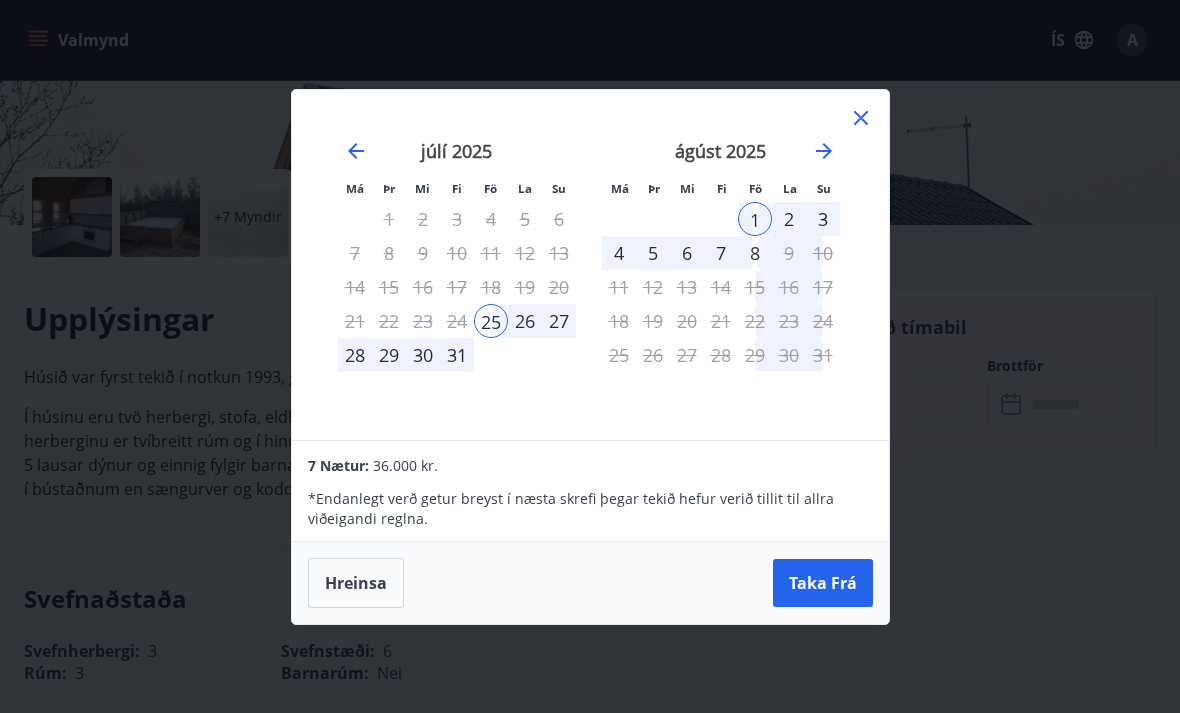 click on "25" at bounding box center [491, 321] 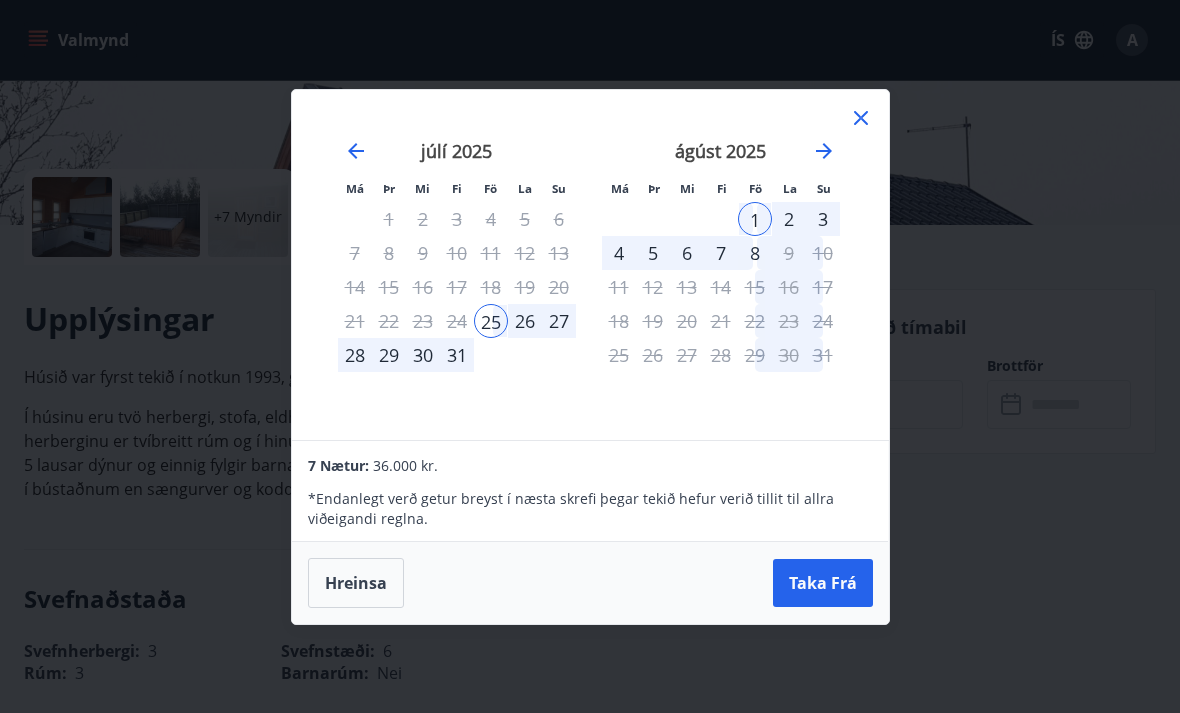 click on "27" at bounding box center (559, 321) 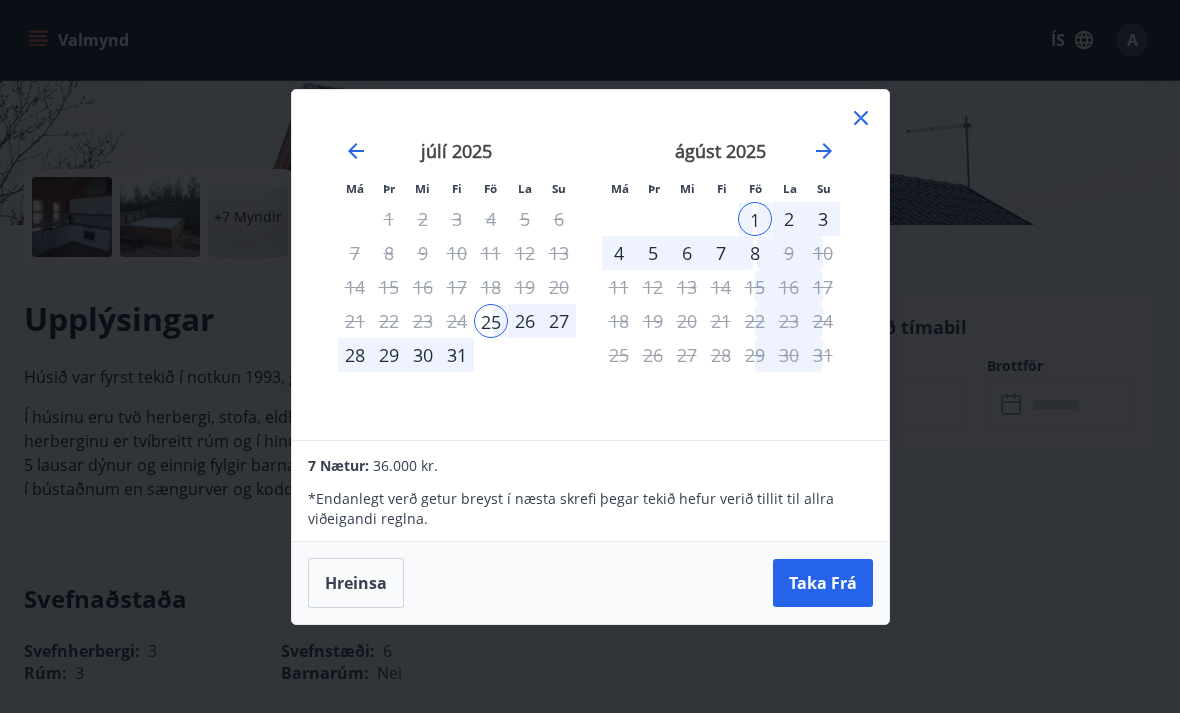 click on "28" at bounding box center [355, 355] 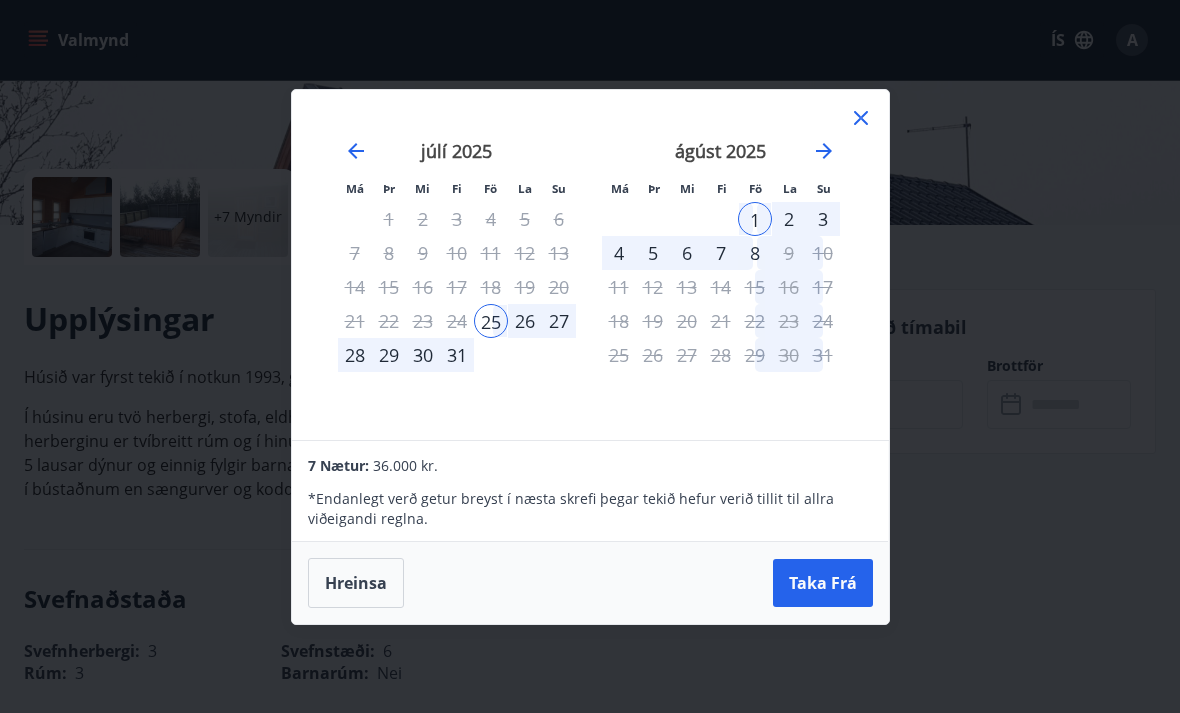 click on "25" at bounding box center (491, 321) 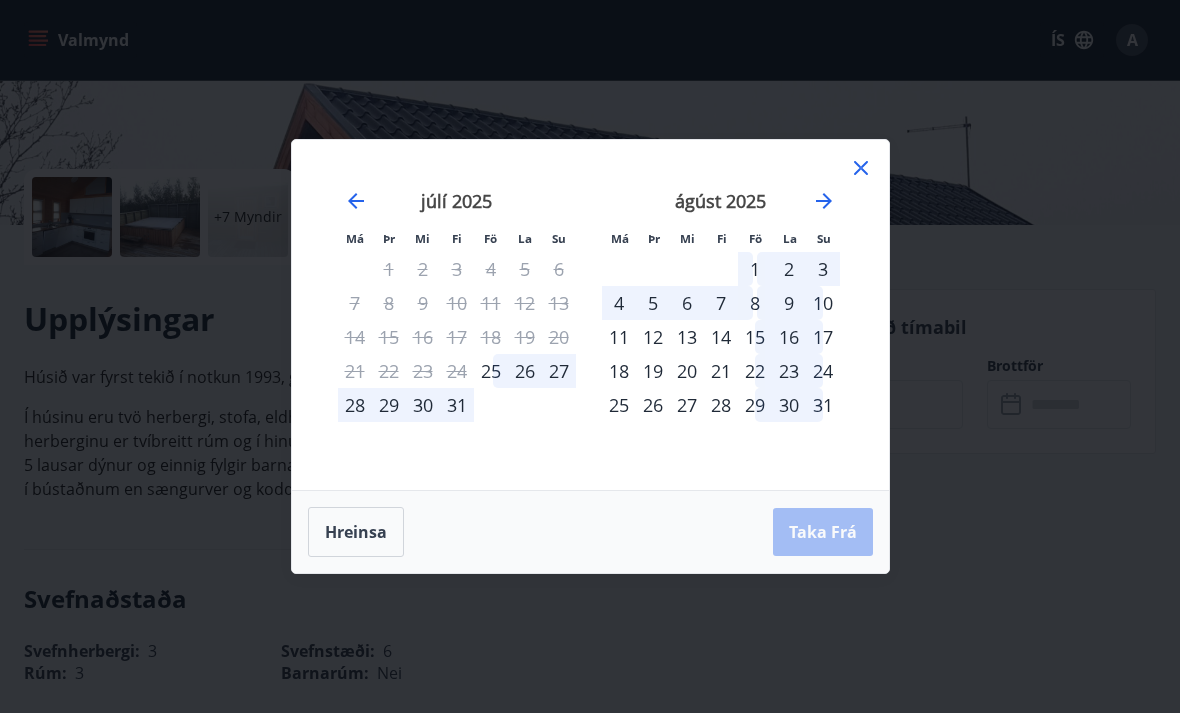 click on "25" at bounding box center (491, 371) 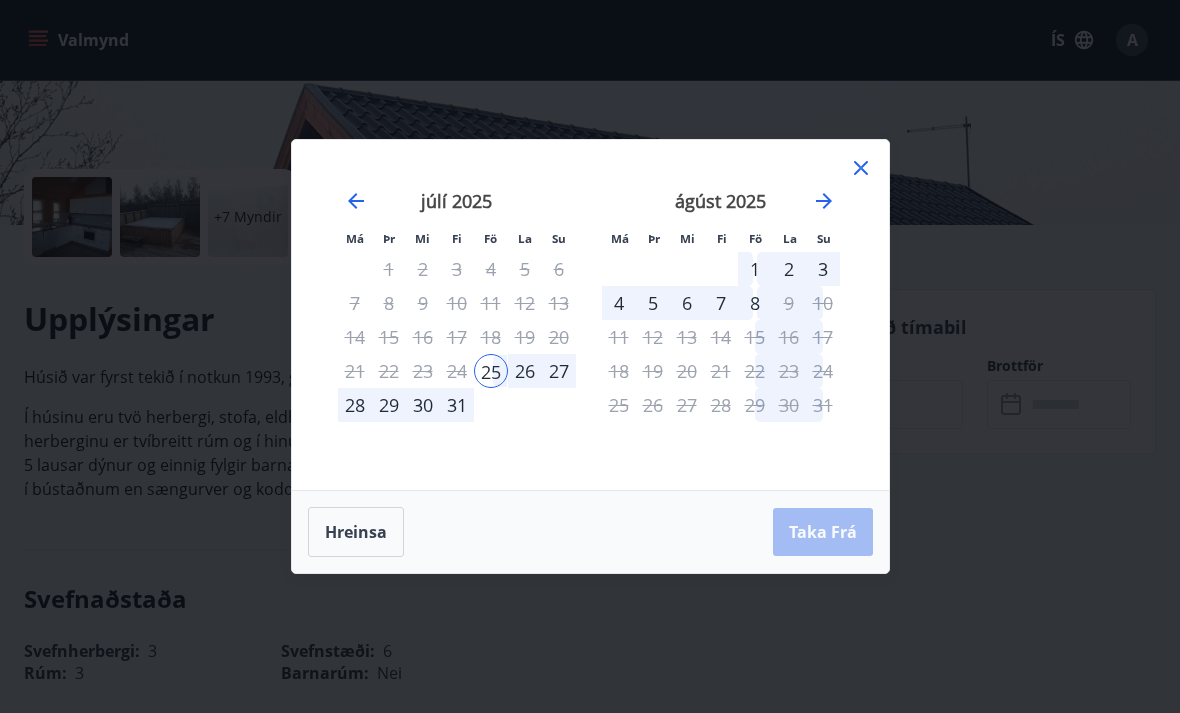 click on "27" at bounding box center (559, 371) 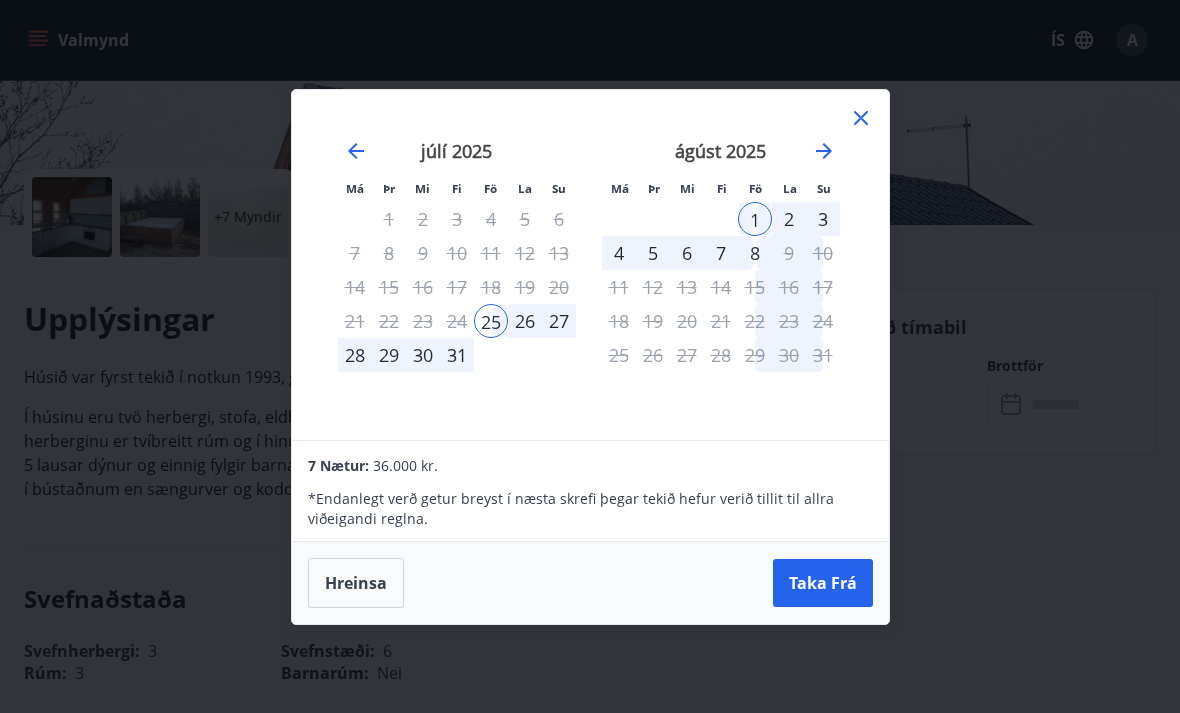 click on "Hreinsa" at bounding box center [356, 583] 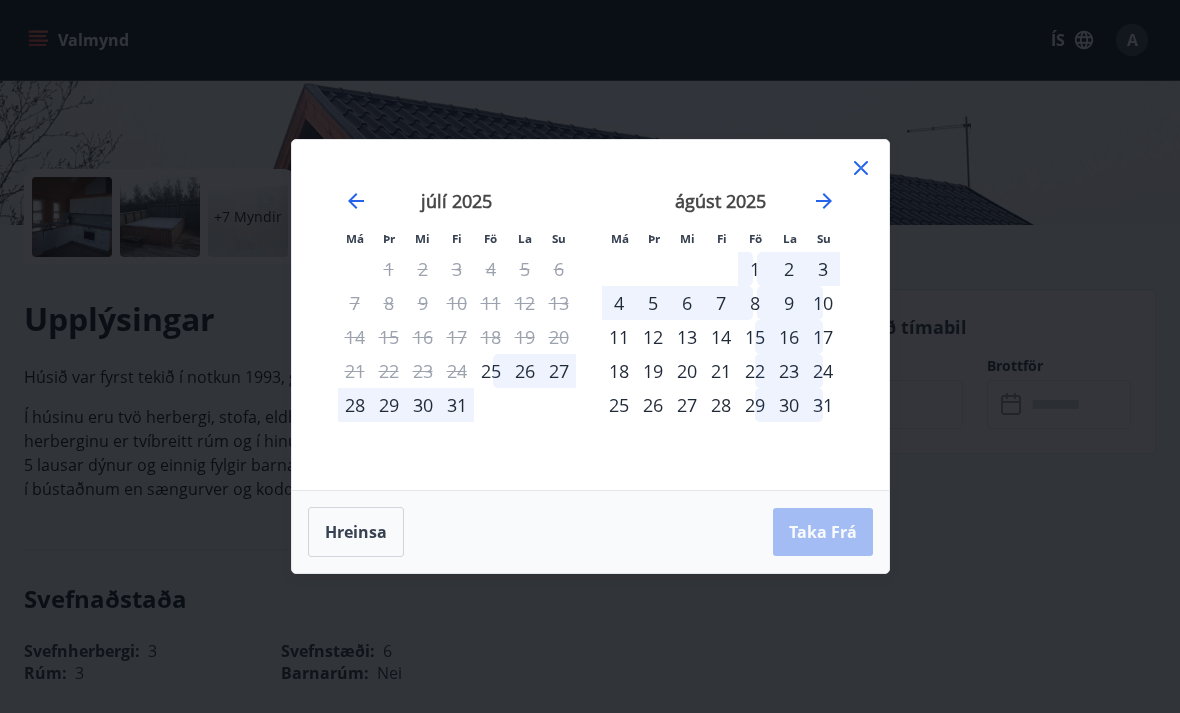 click on "25" at bounding box center [491, 371] 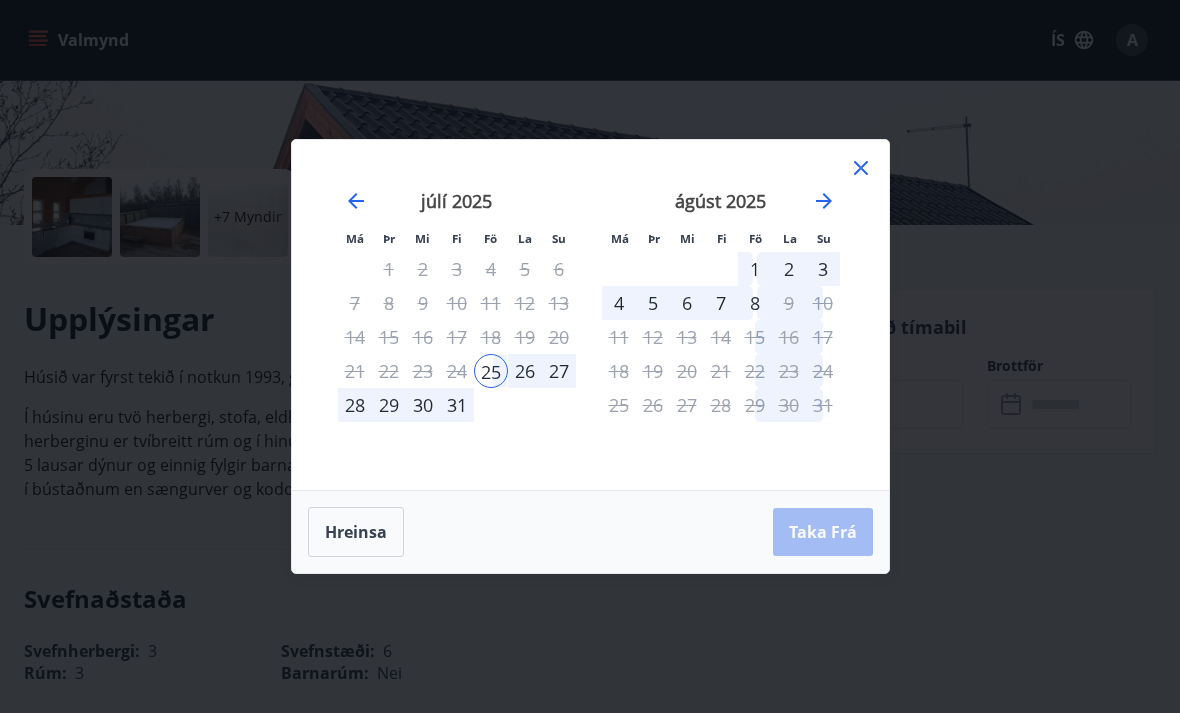 click on "25" at bounding box center (491, 371) 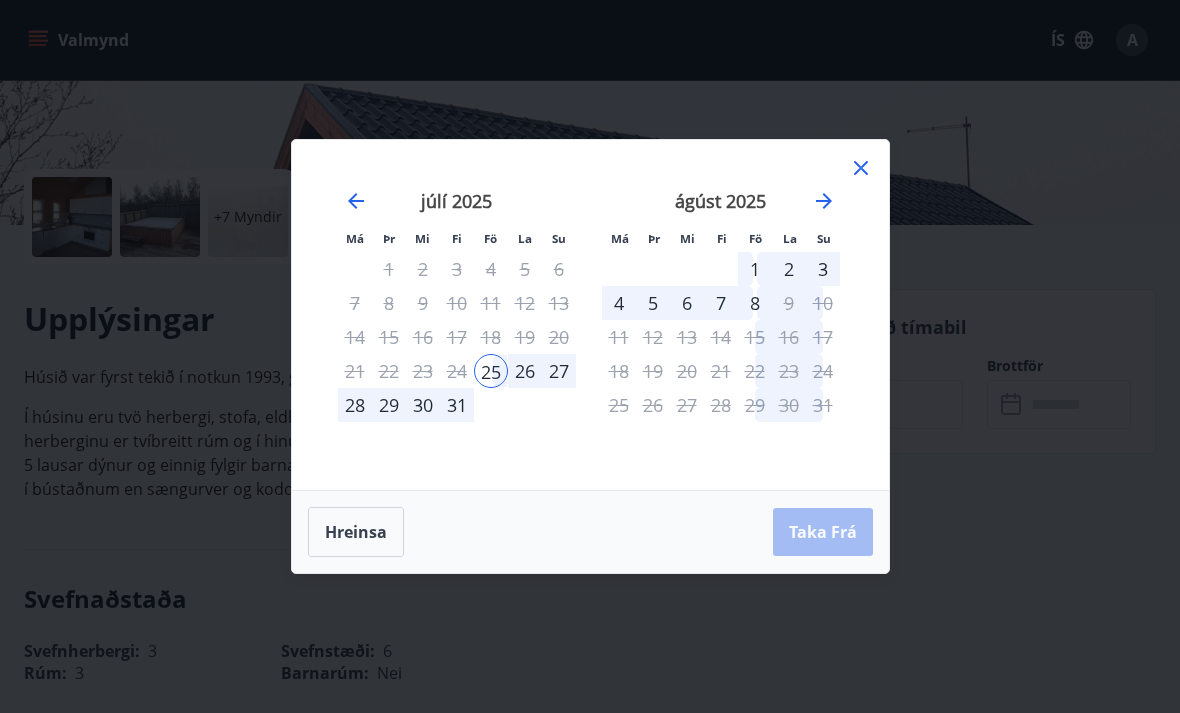 click on "26" at bounding box center [525, 371] 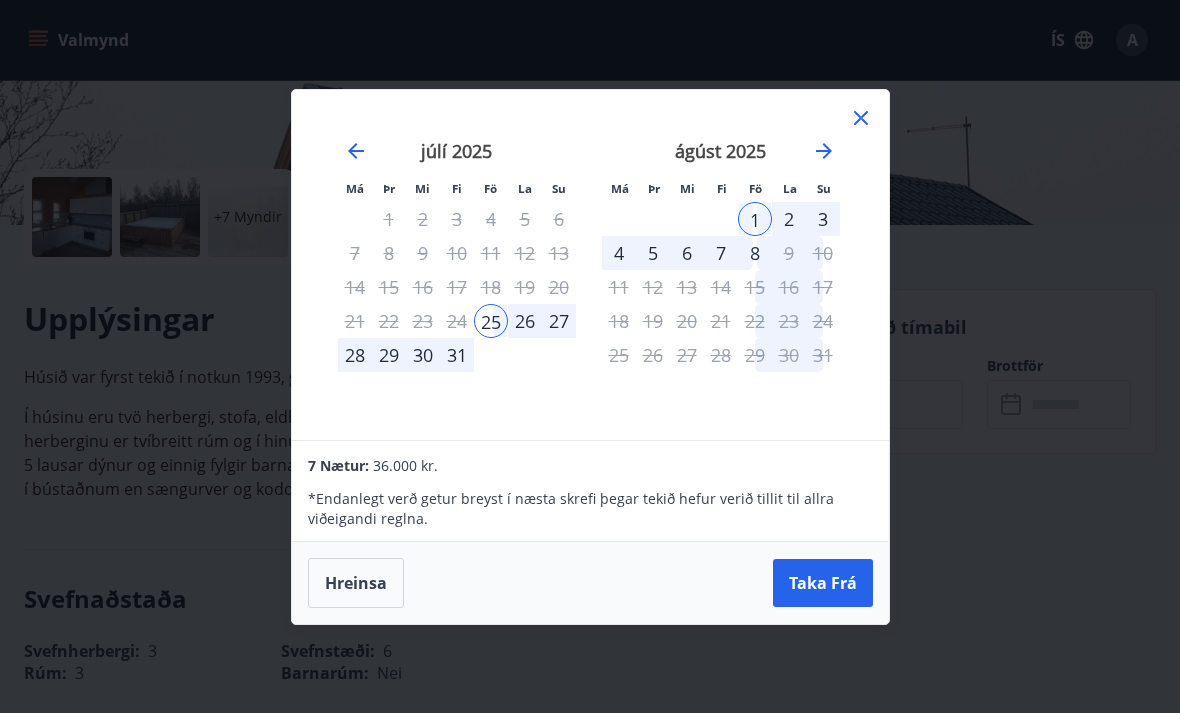 click on "Hreinsa" at bounding box center (356, 583) 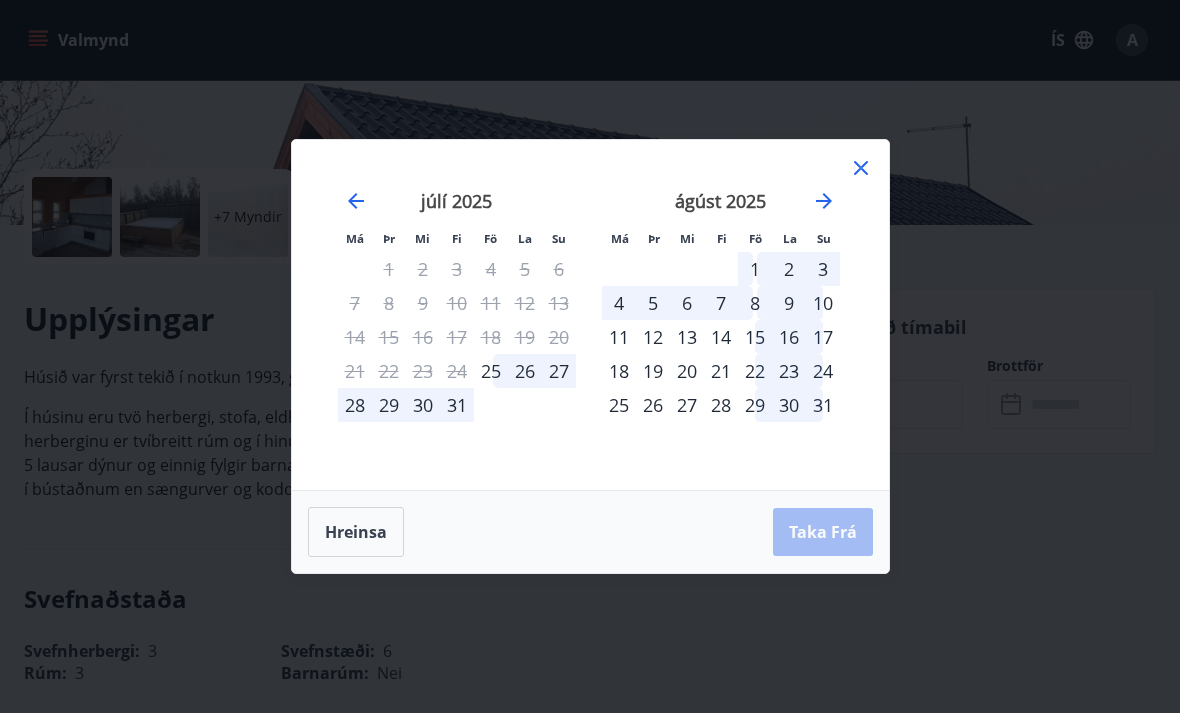 click on "26" at bounding box center (525, 371) 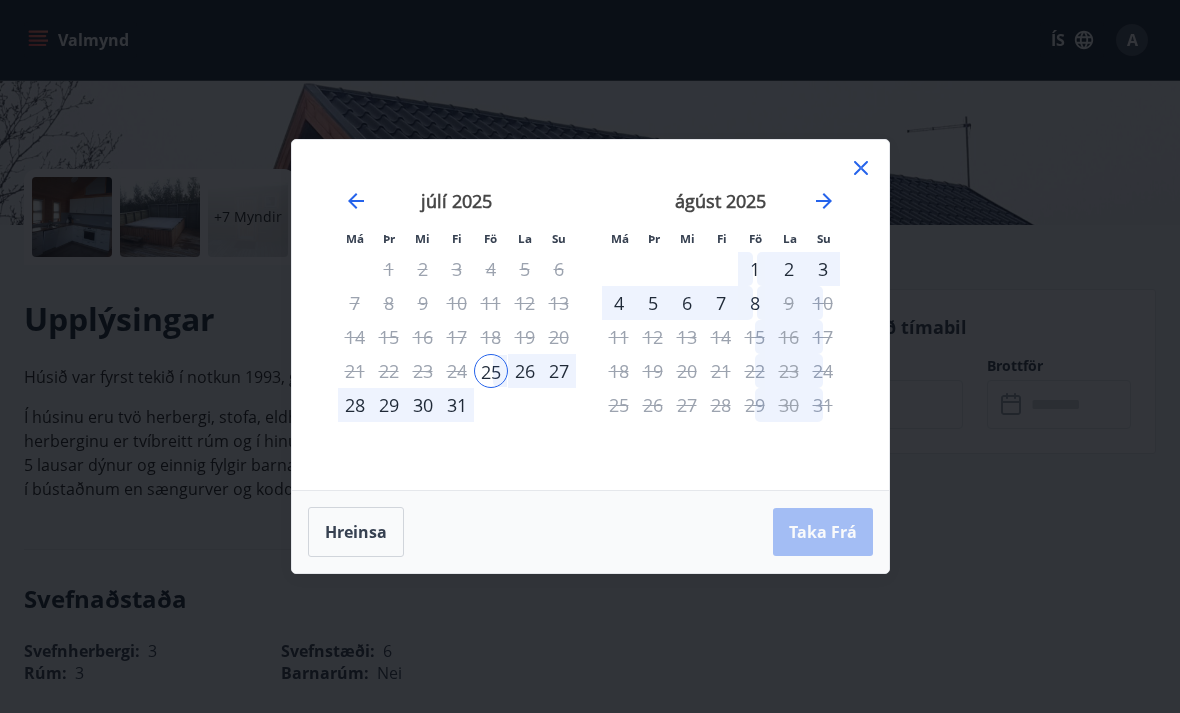 click on "Hreinsa" at bounding box center (356, 532) 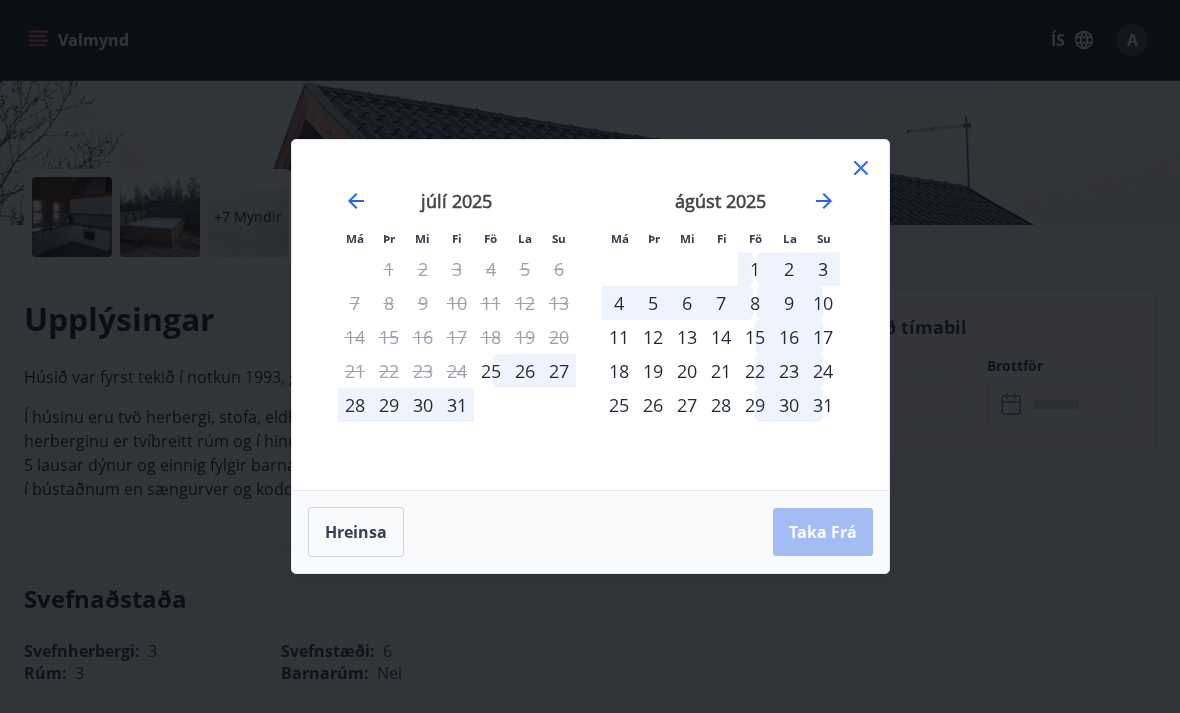 click on "27" at bounding box center [559, 371] 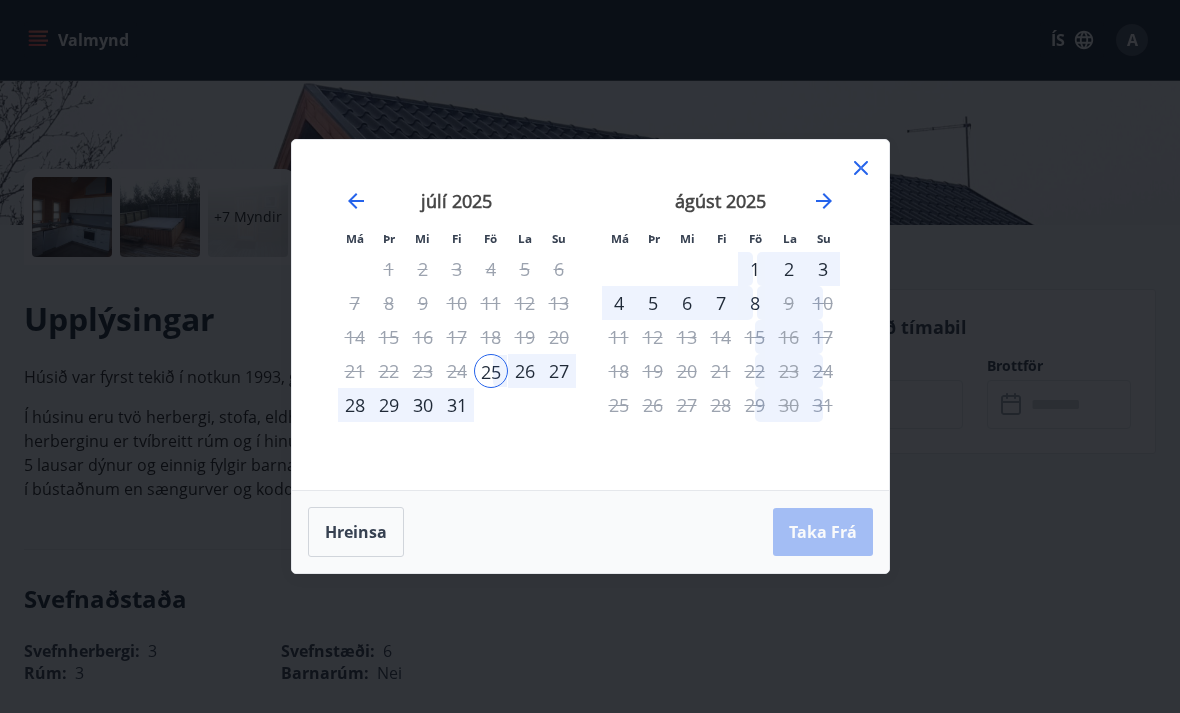 click on "25" at bounding box center [491, 371] 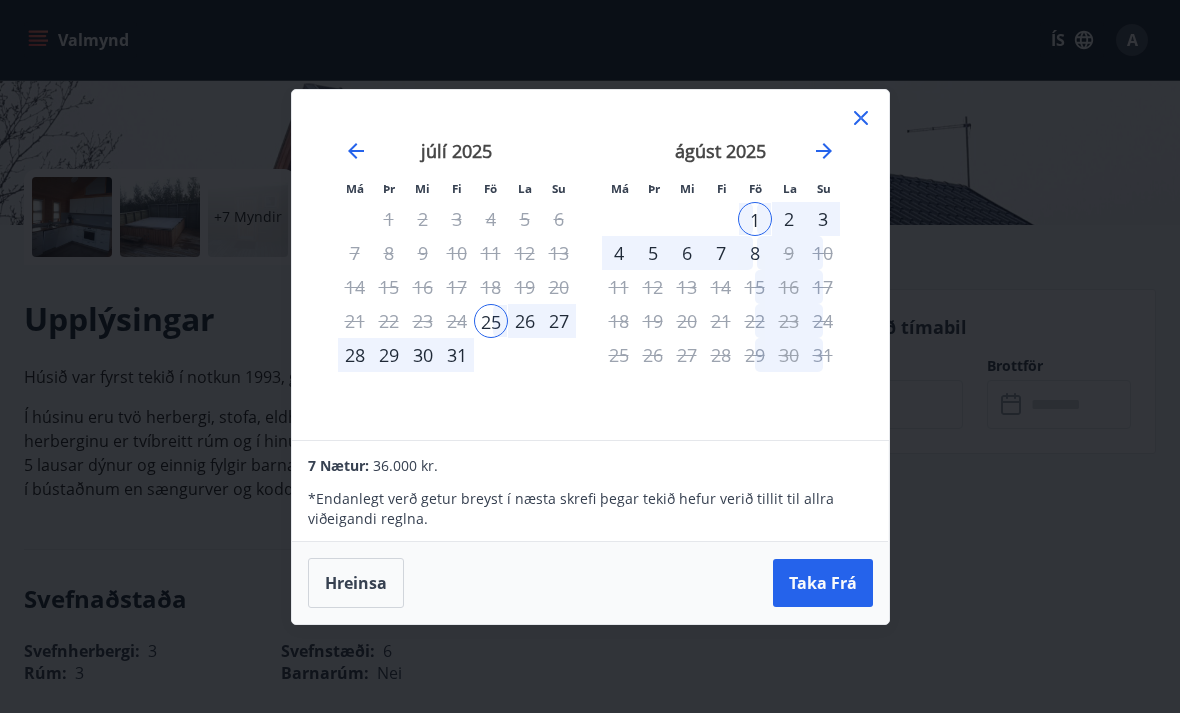 click on "25" at bounding box center [491, 321] 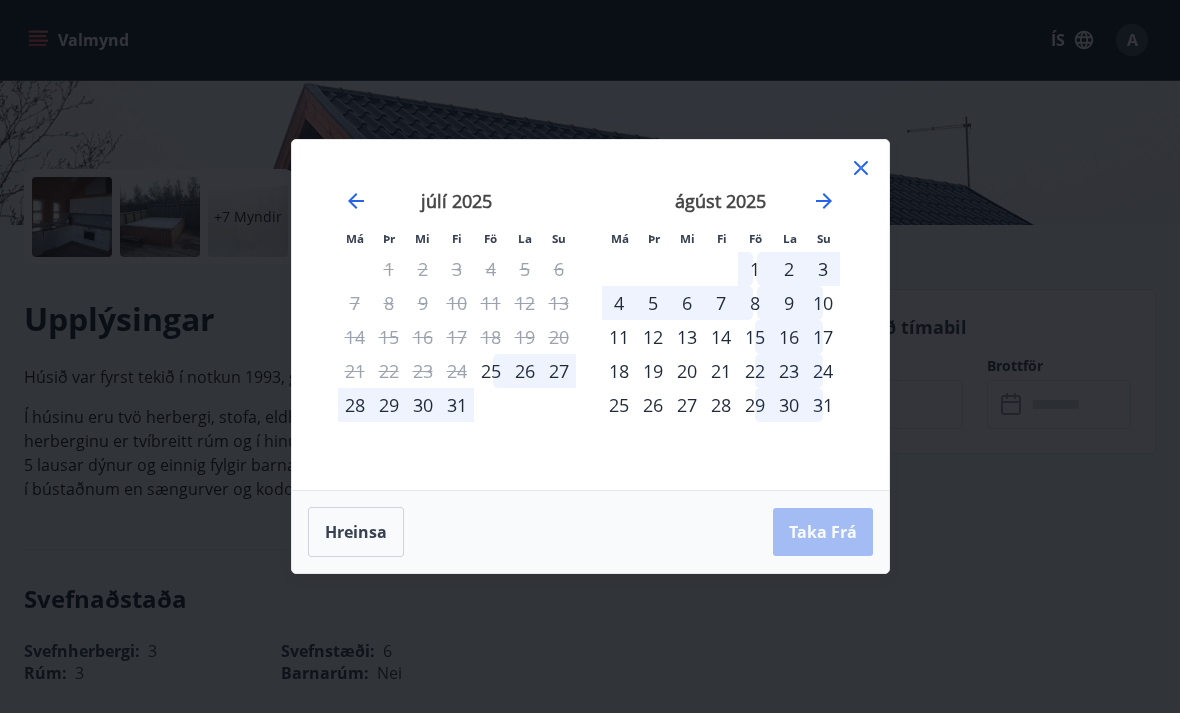 click on "8" at bounding box center (755, 303) 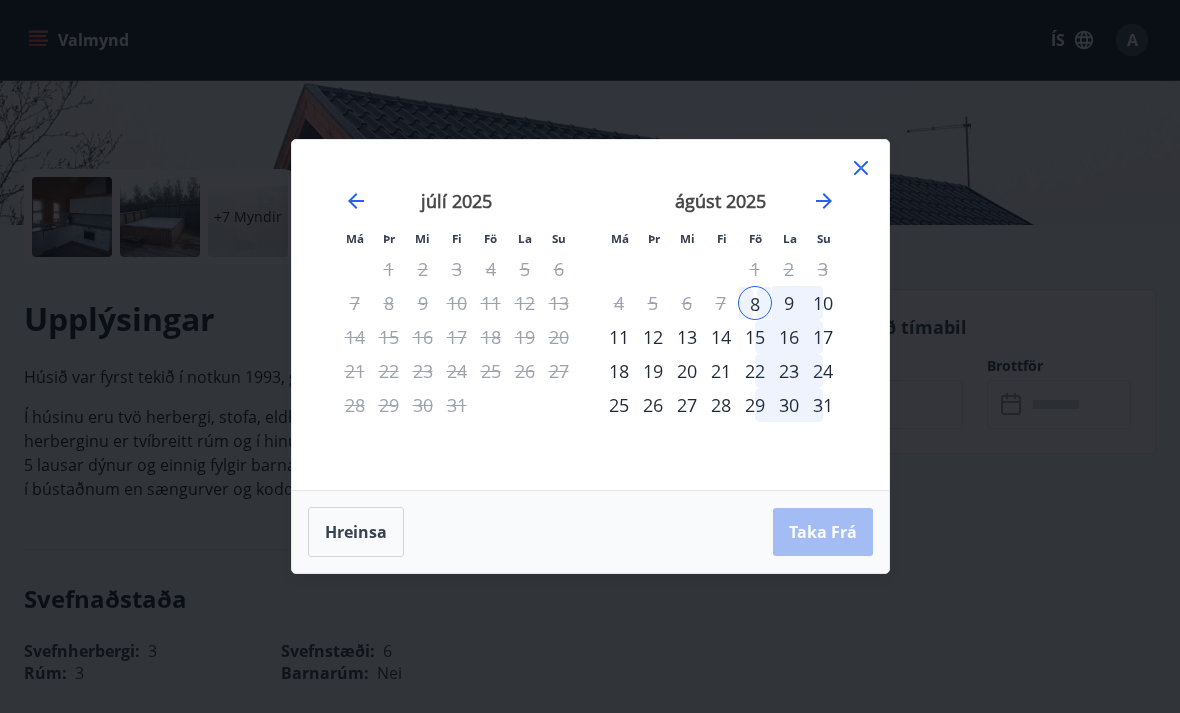 click on "10" at bounding box center [823, 303] 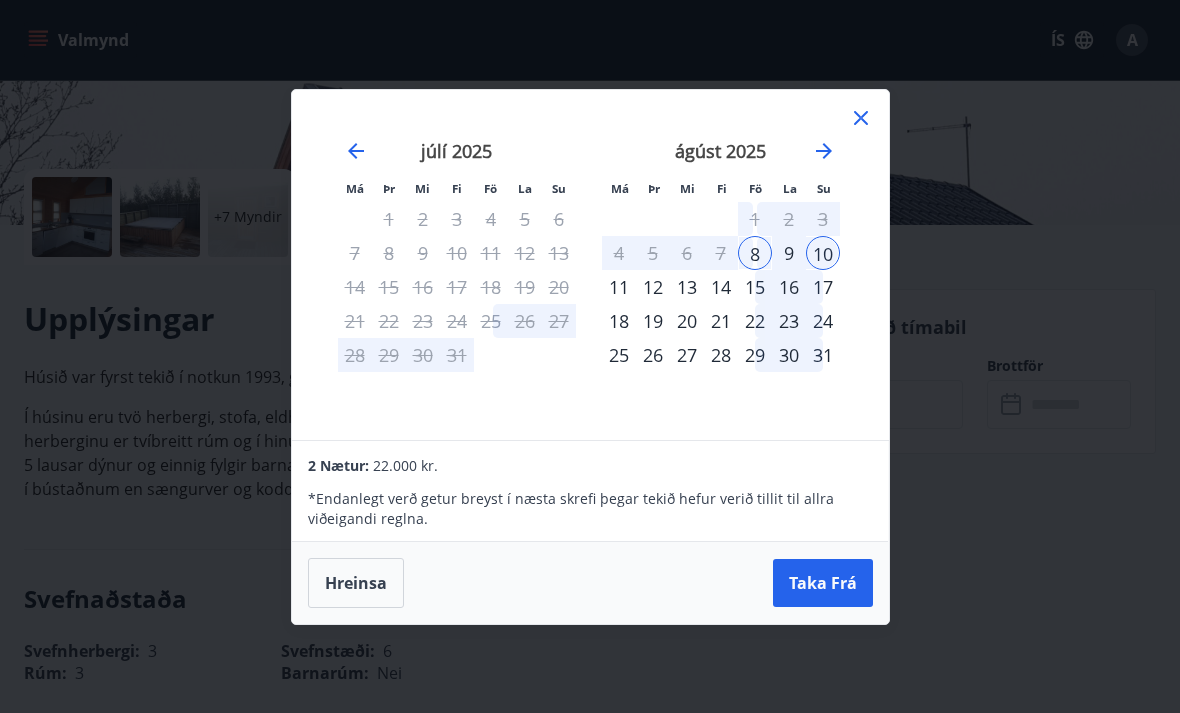 click on "Hreinsa" at bounding box center (356, 583) 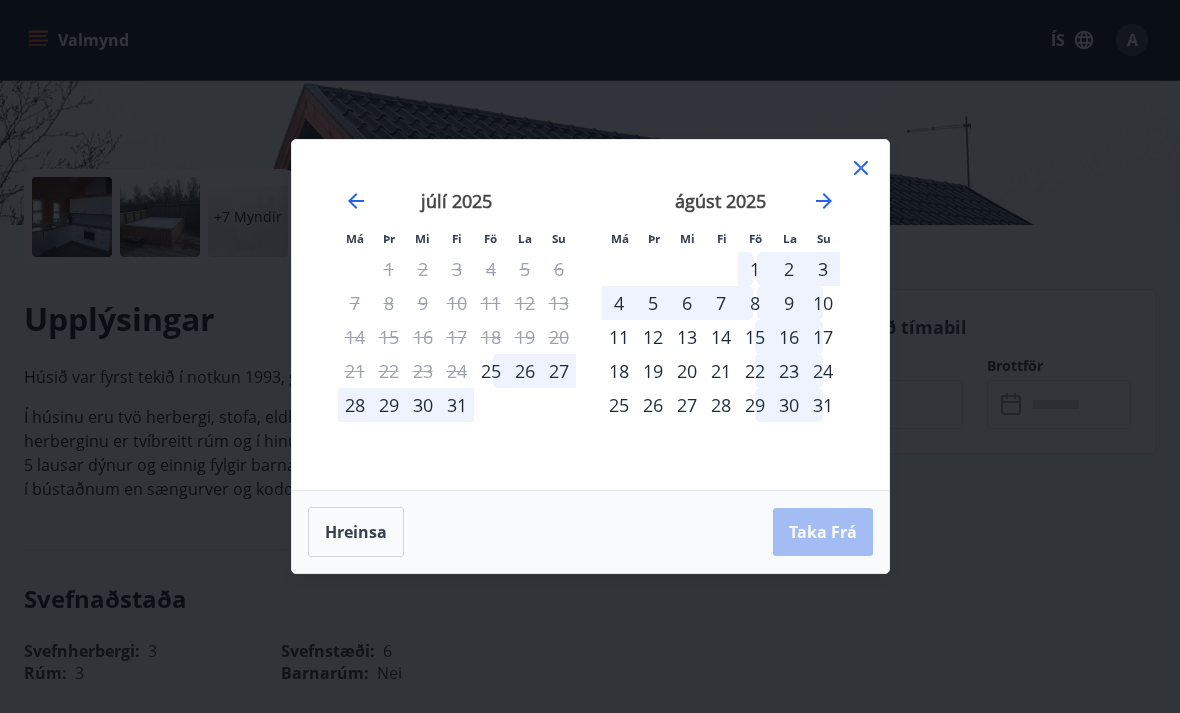 click on "25" at bounding box center [491, 371] 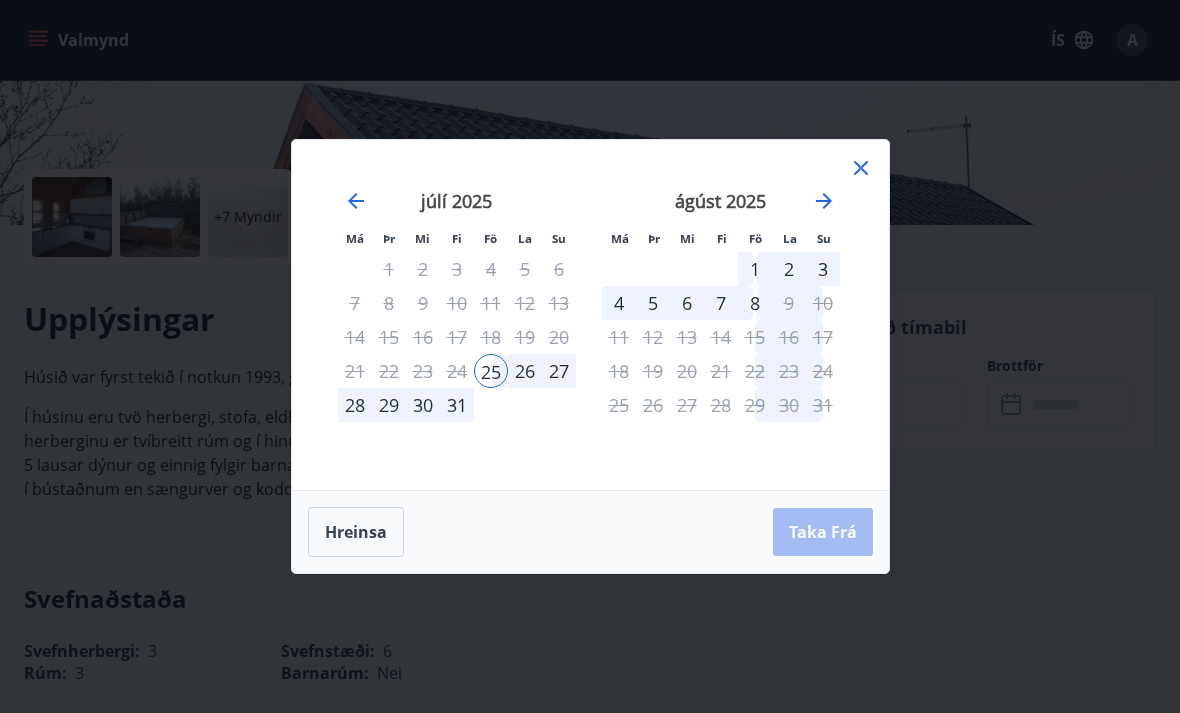 click on "27" at bounding box center (559, 371) 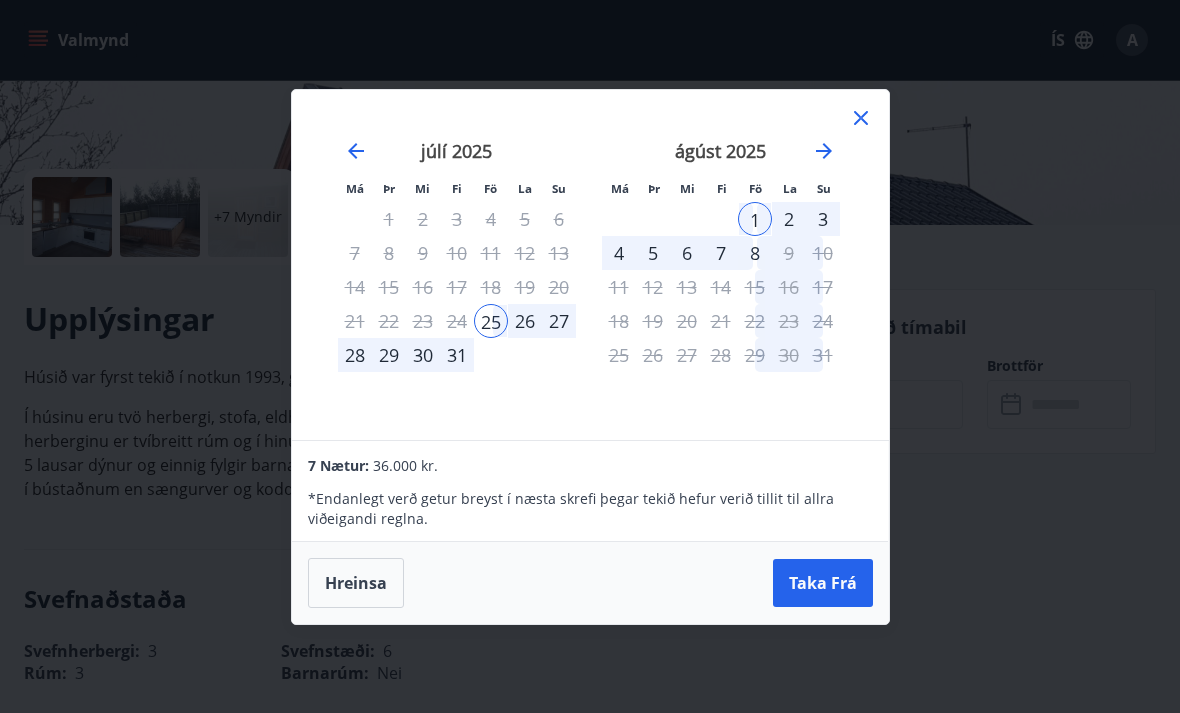 click on "Hreinsa" at bounding box center (356, 583) 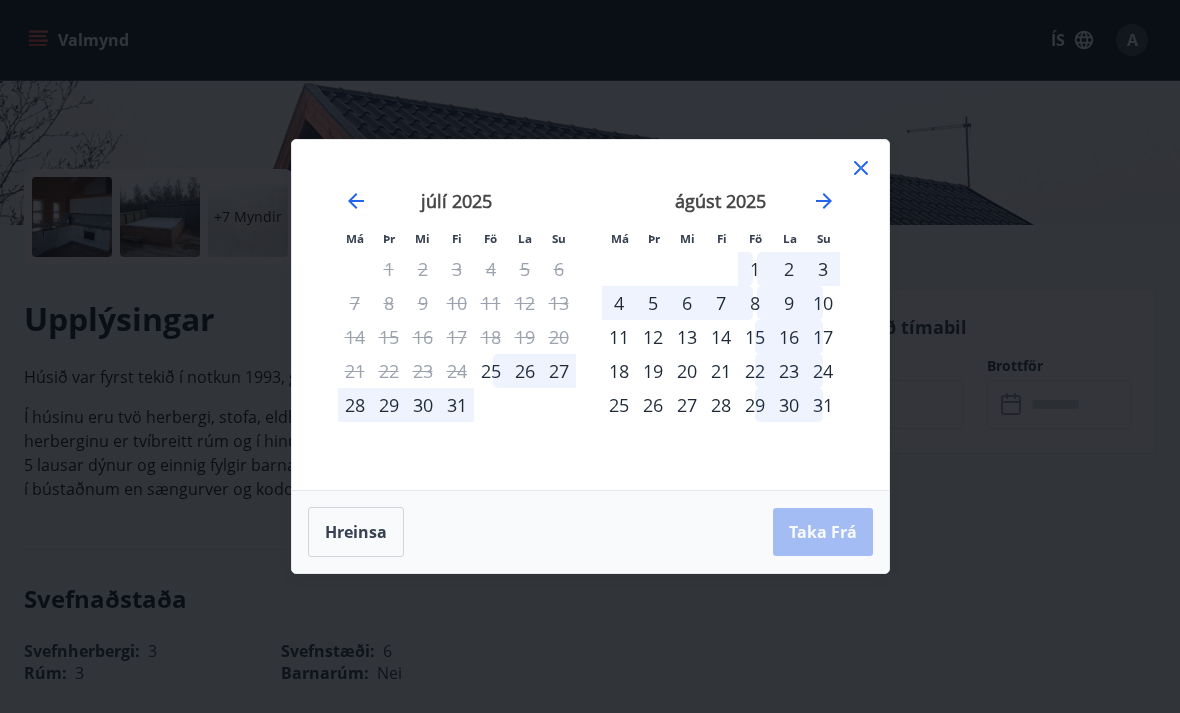 click on "1" at bounding box center [755, 269] 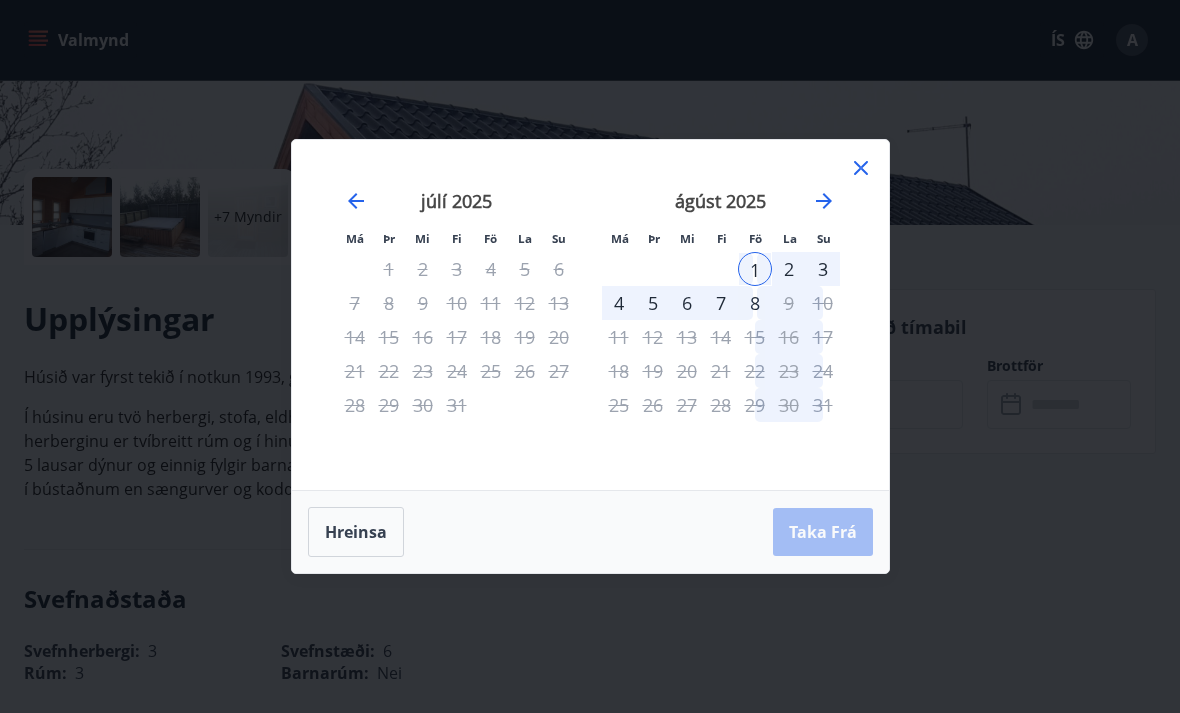 click on "3" at bounding box center (823, 269) 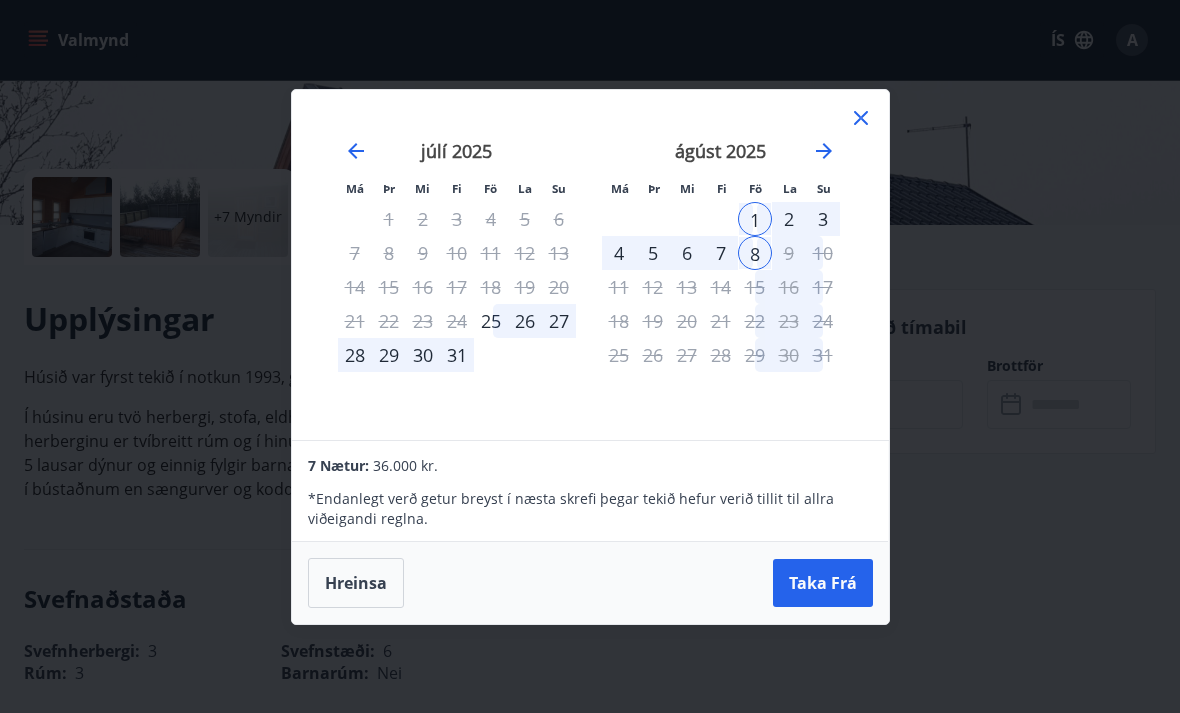 click on "3" at bounding box center [823, 219] 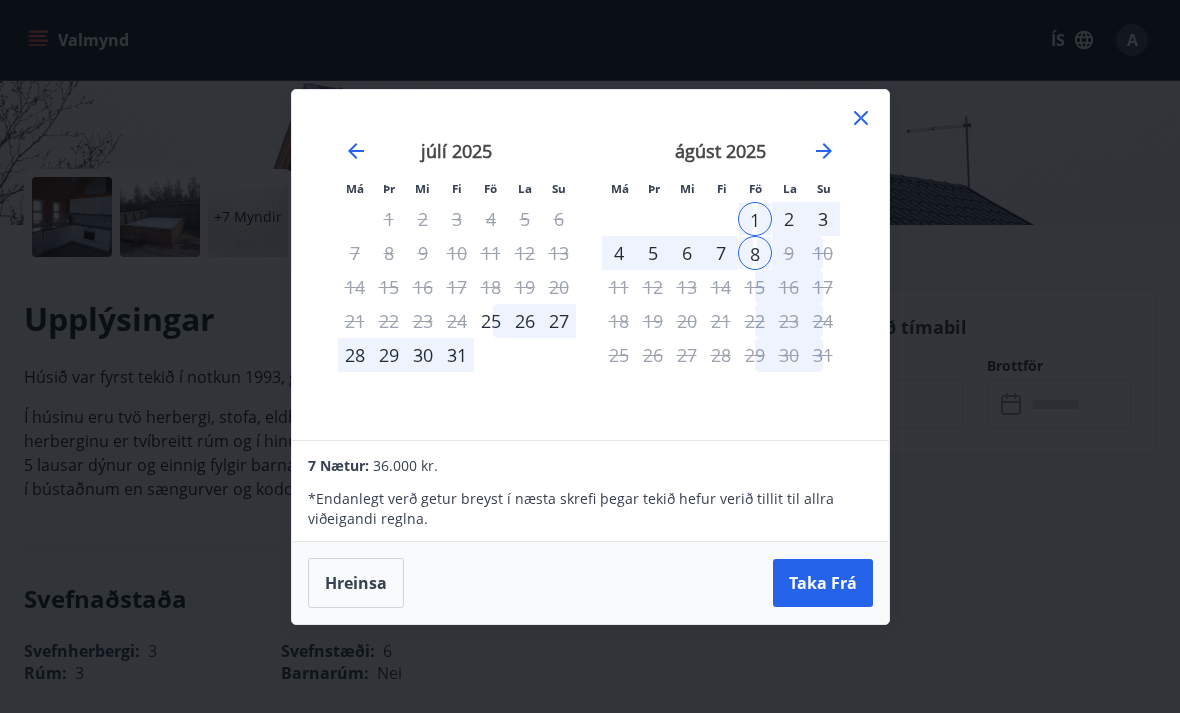 click on "3" at bounding box center (823, 219) 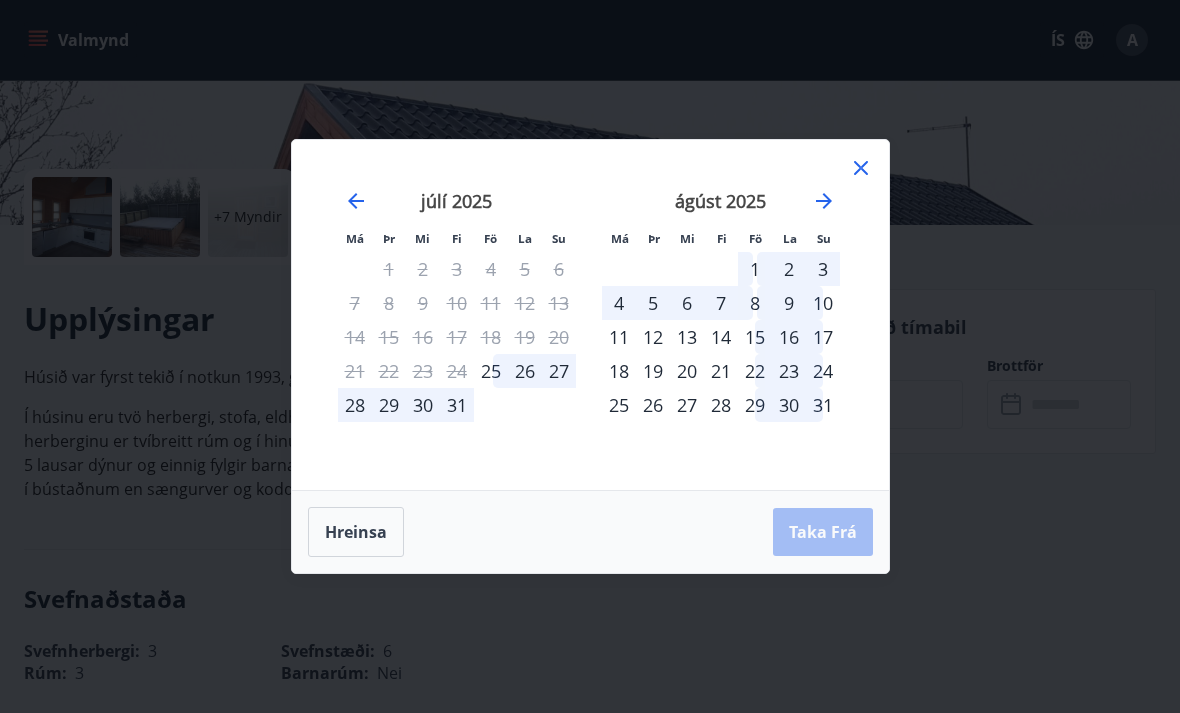 click on "25" at bounding box center (491, 371) 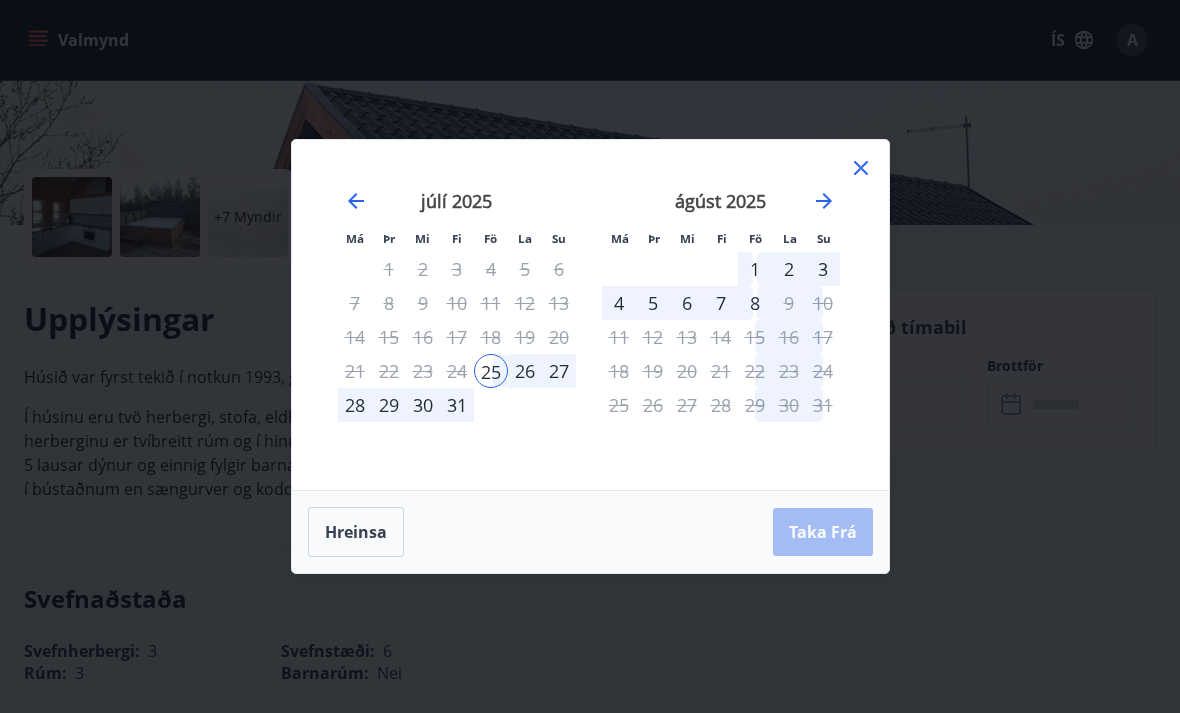 click on "27" at bounding box center [559, 371] 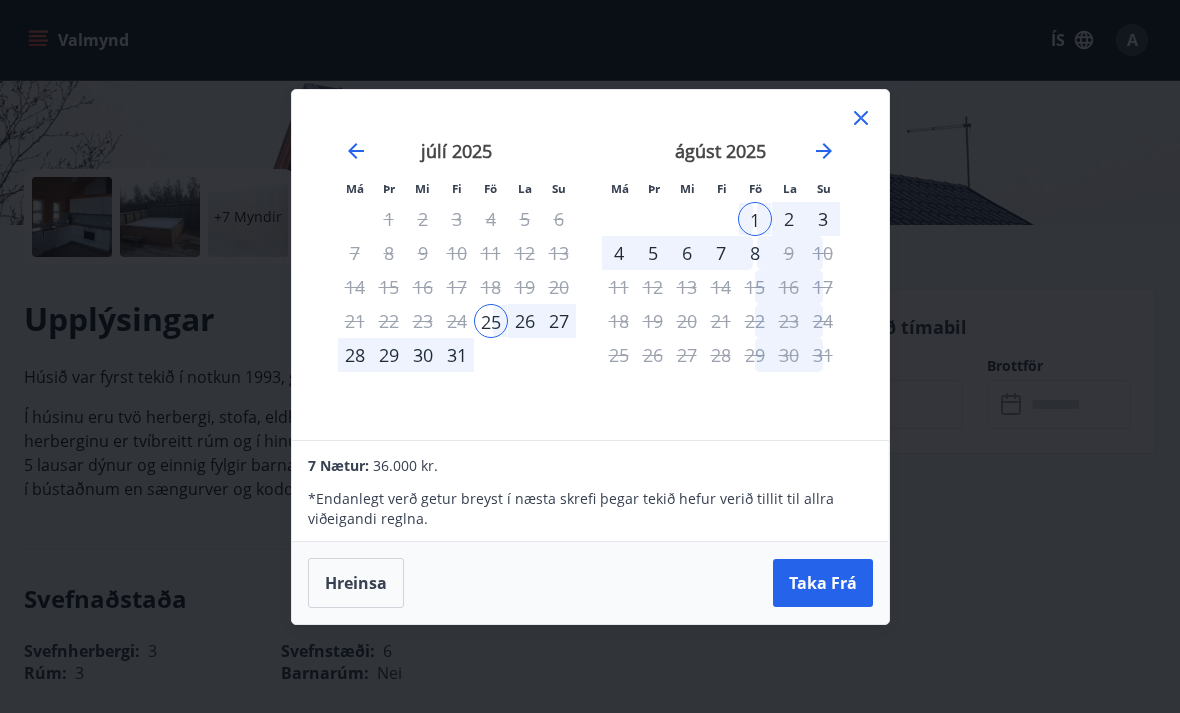 click on "Hreinsa" at bounding box center [356, 583] 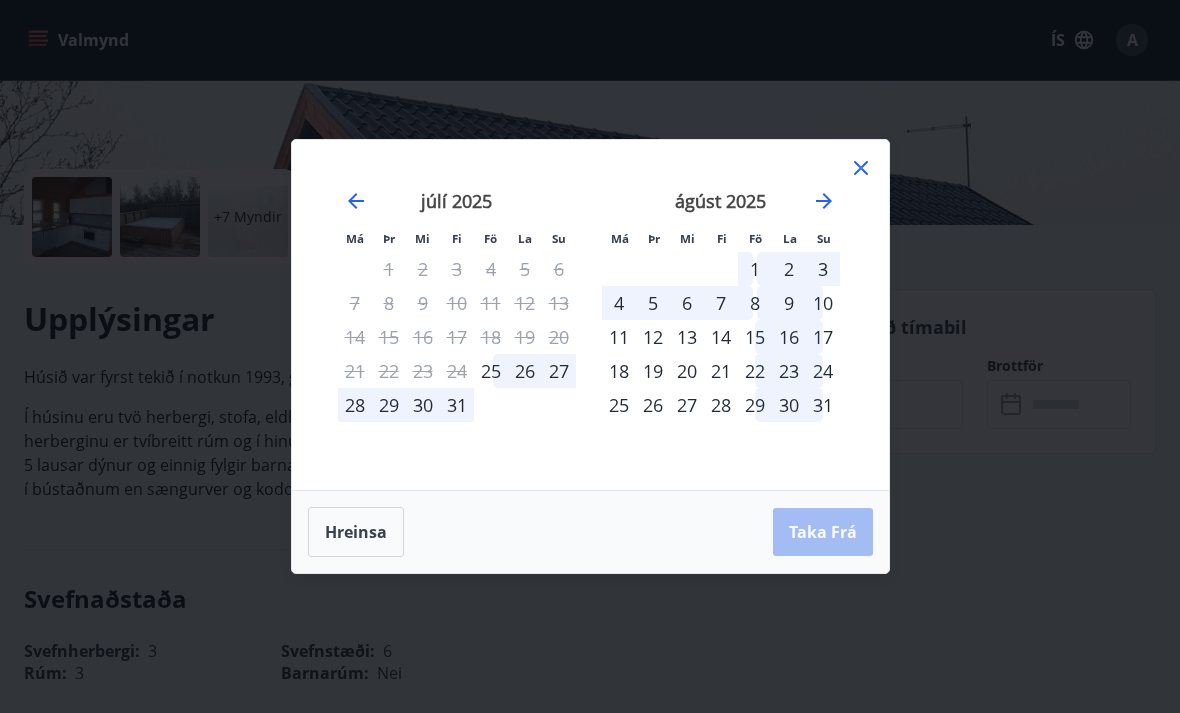 click on "1" at bounding box center (755, 269) 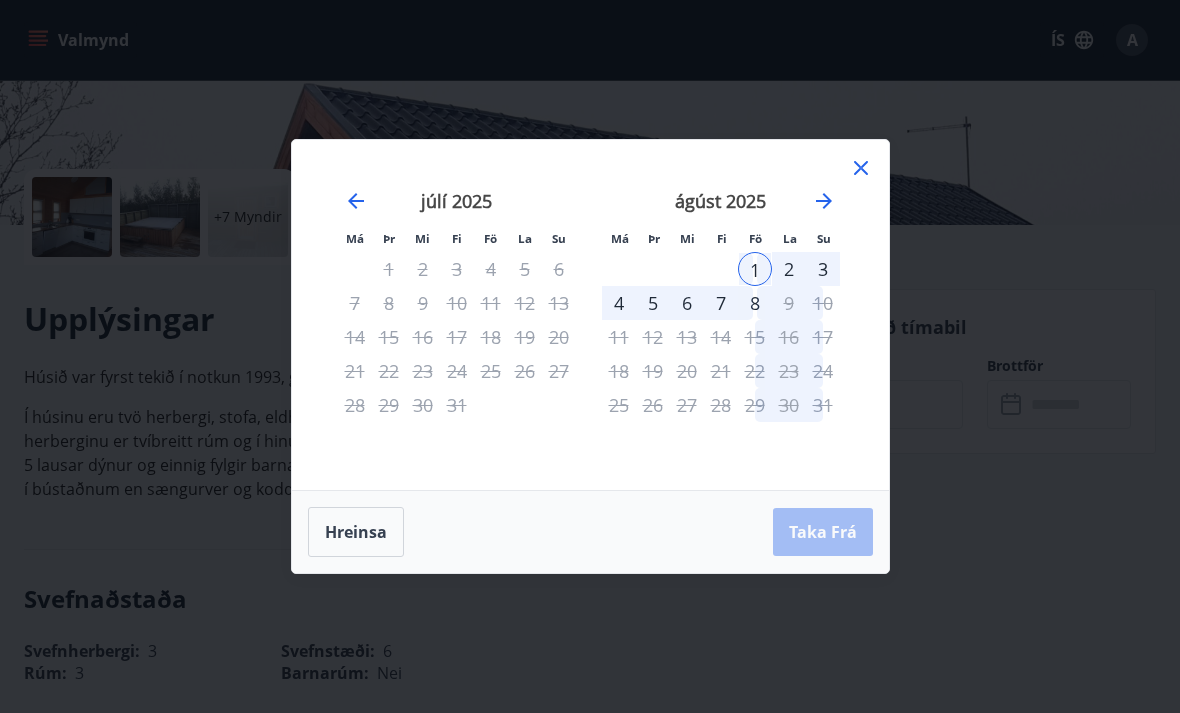 click on "3" at bounding box center [823, 269] 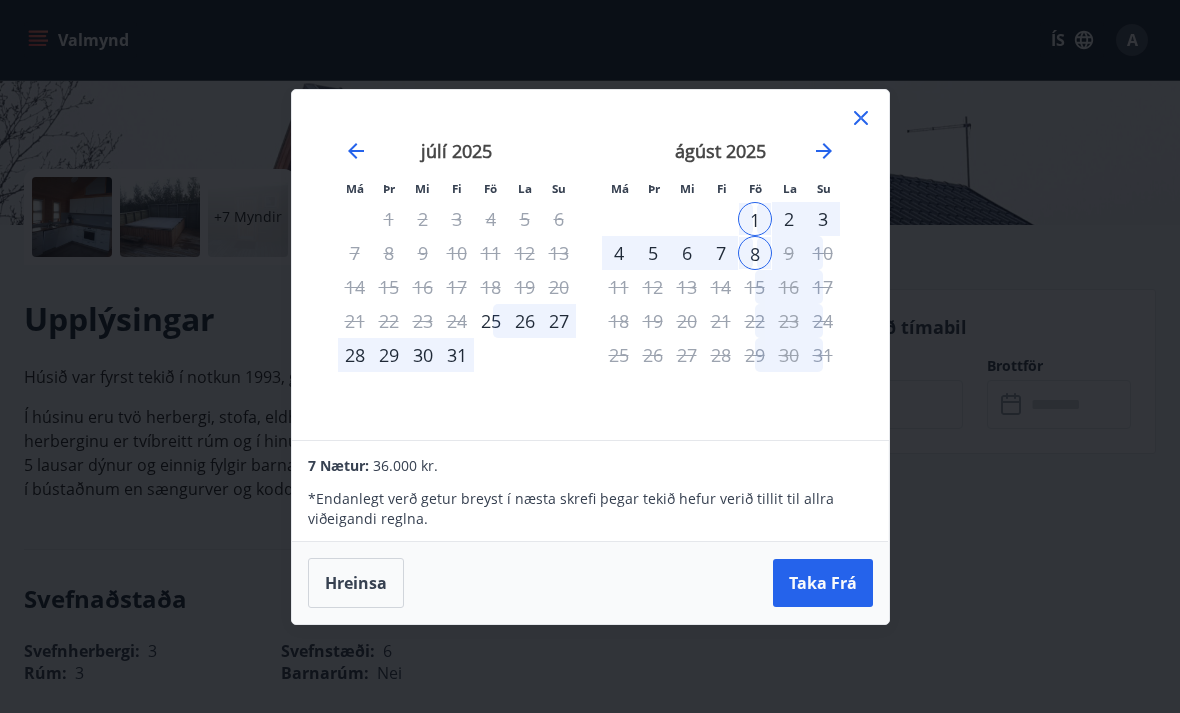 click on "Hreinsa" at bounding box center (356, 583) 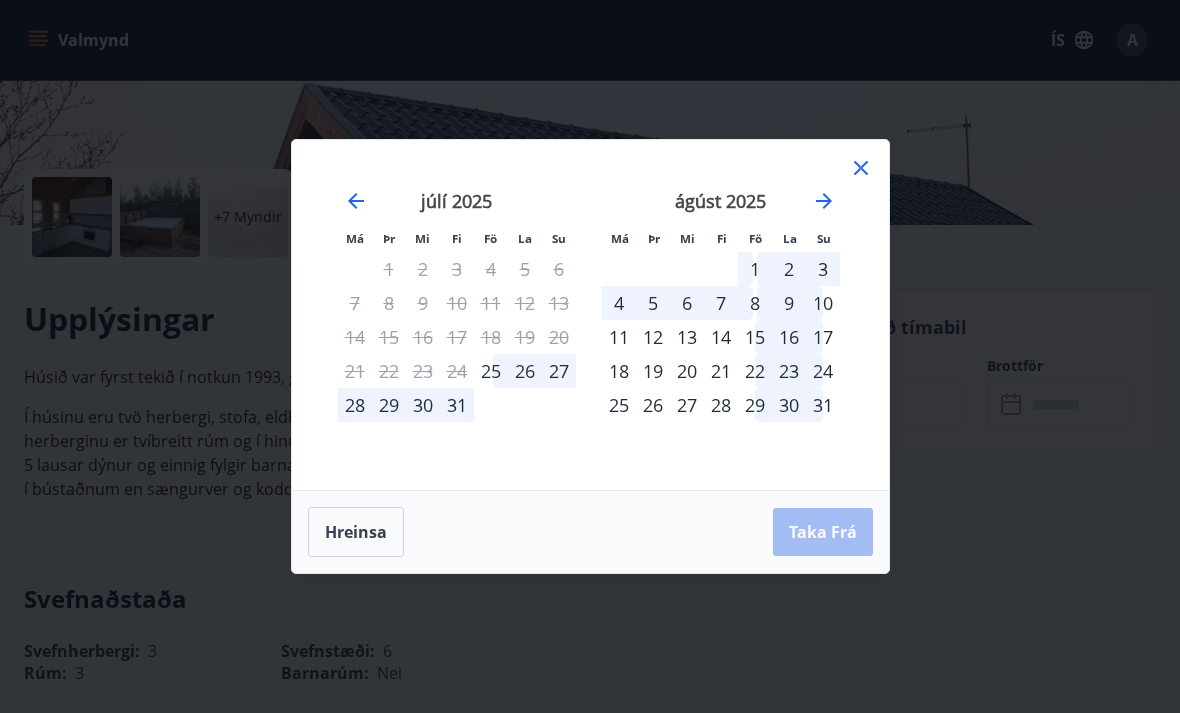 click on "8" at bounding box center [755, 303] 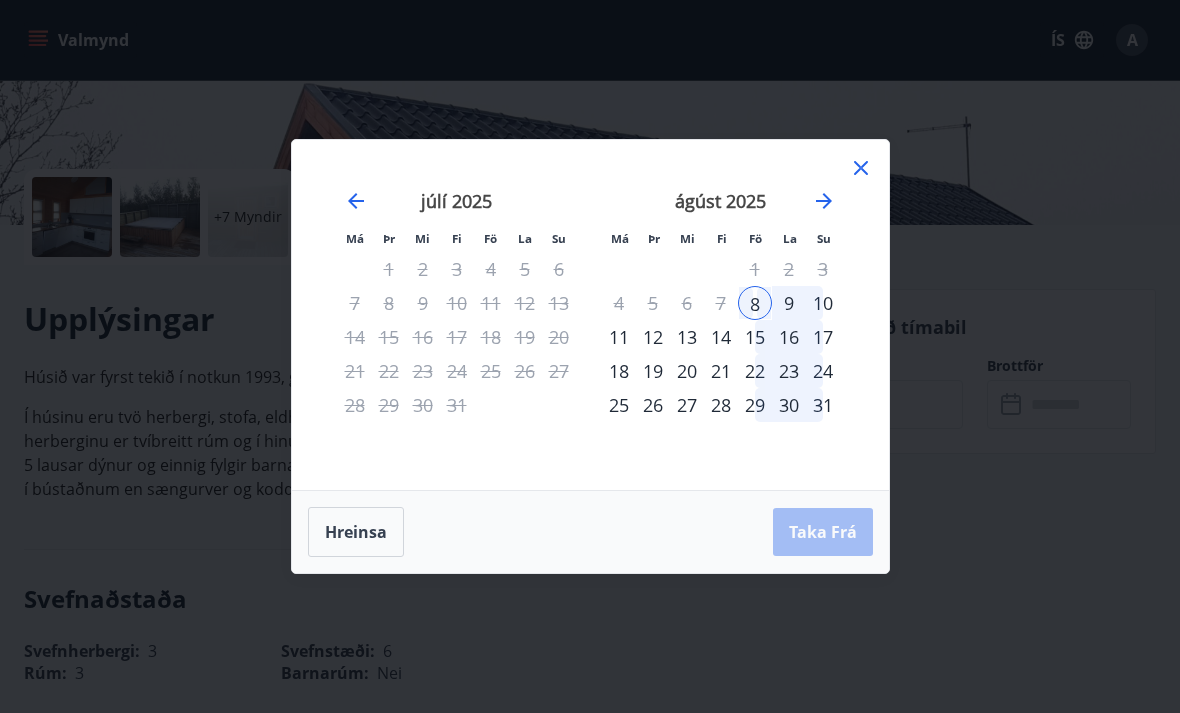 click on "10" at bounding box center [823, 303] 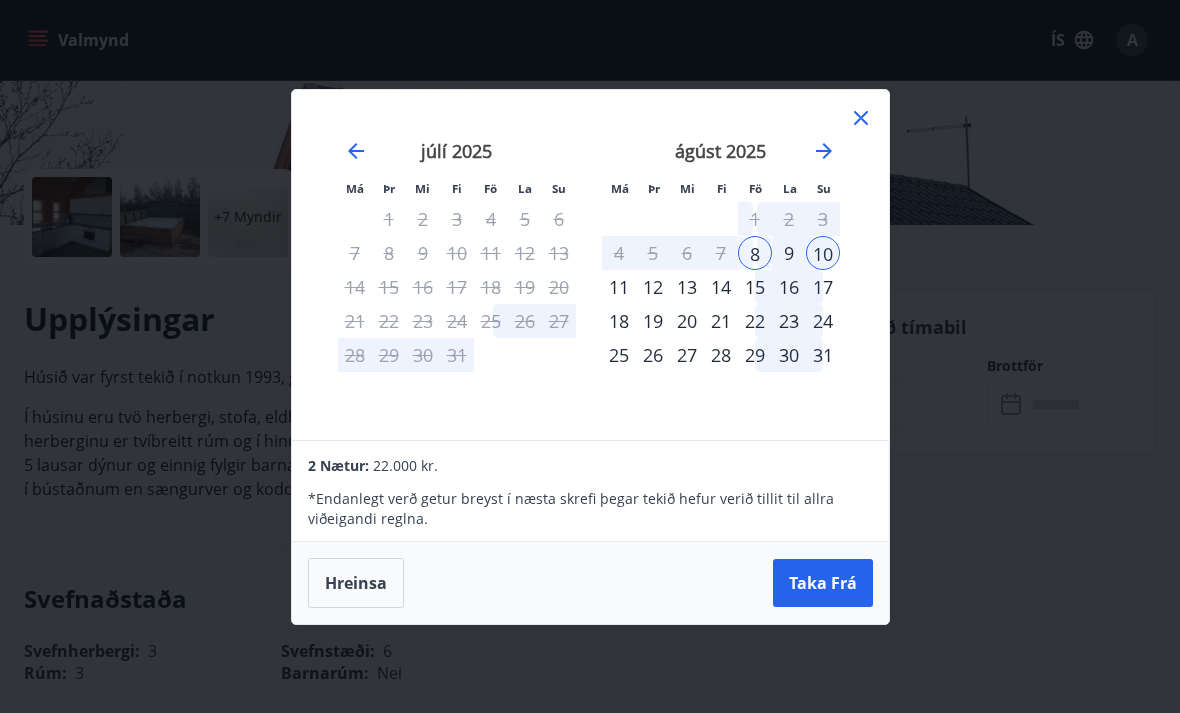click on "Hreinsa" at bounding box center [356, 583] 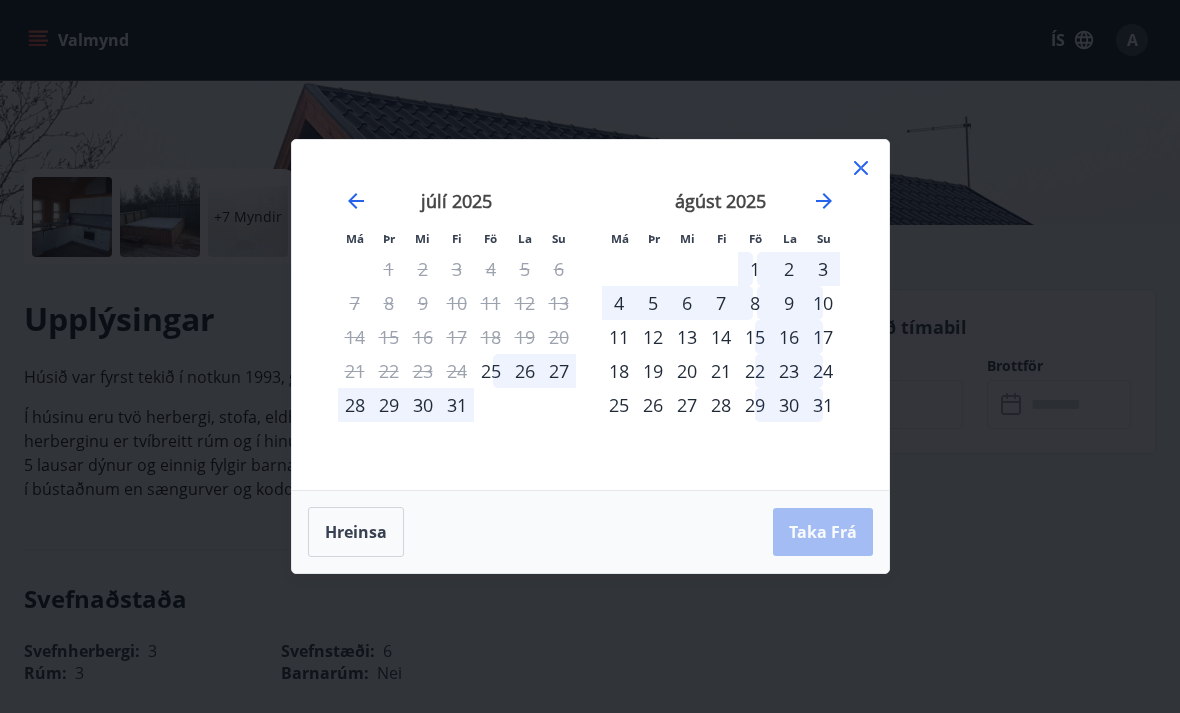 click on "28" at bounding box center [355, 405] 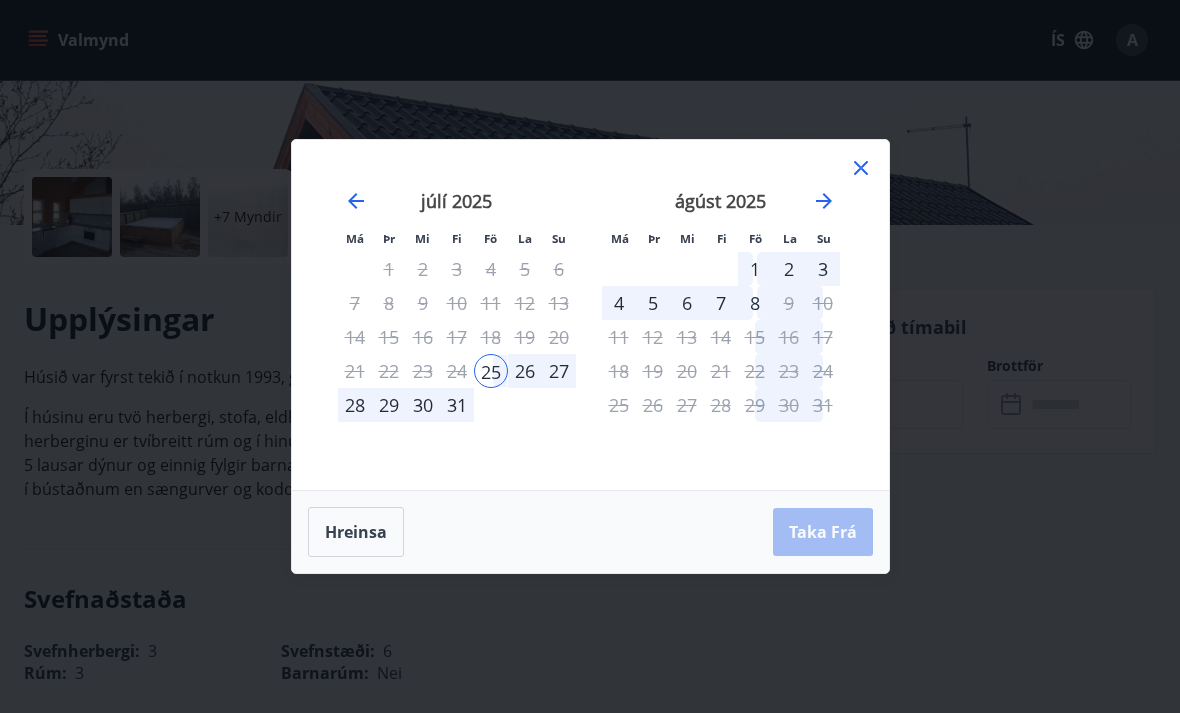 click on "28" at bounding box center [355, 405] 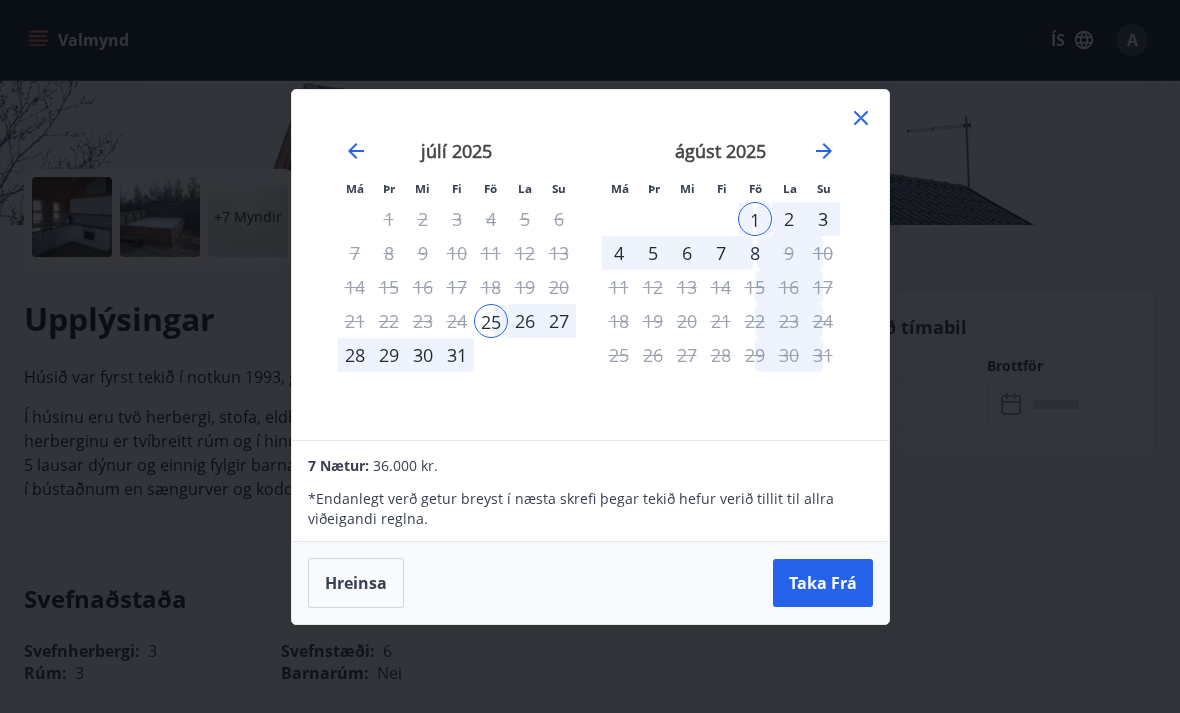 click on "Hreinsa" at bounding box center (356, 583) 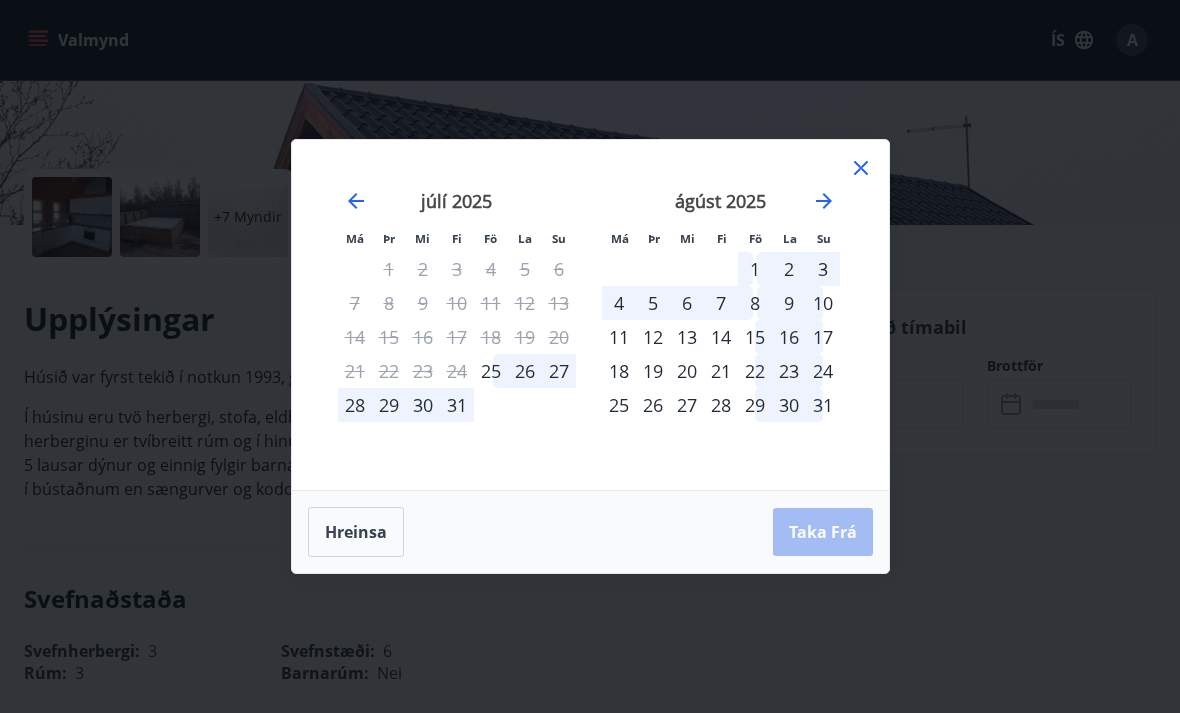 click on "30" at bounding box center [423, 405] 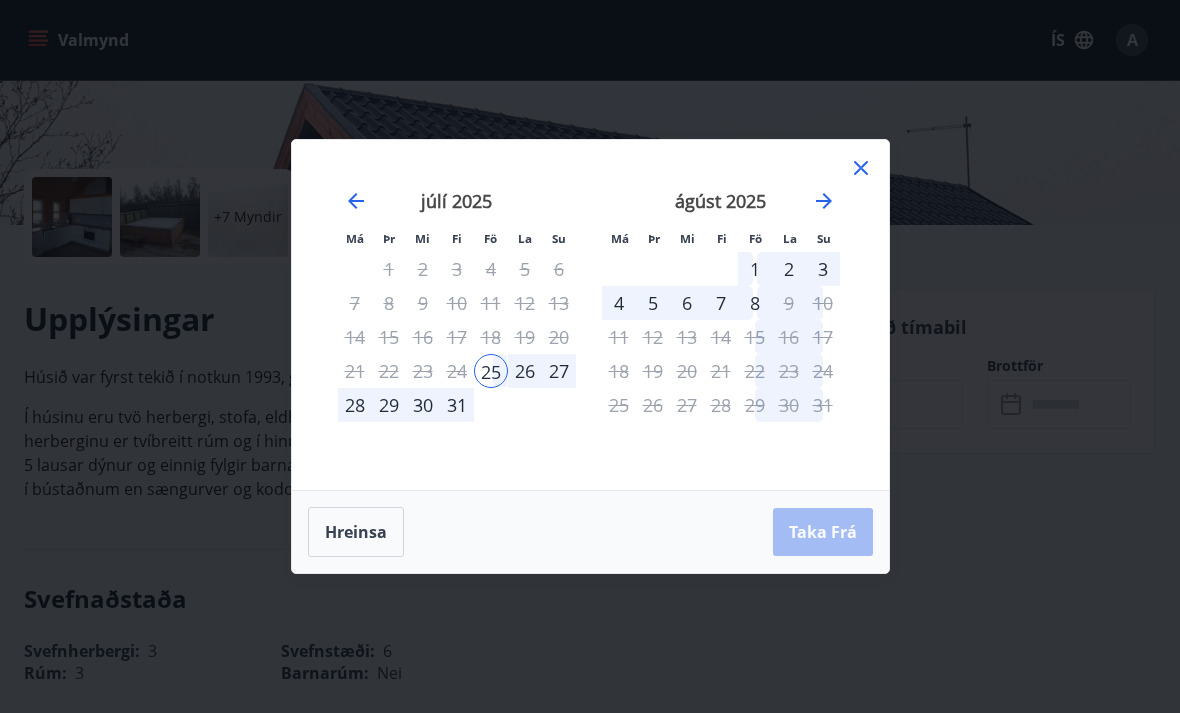 click on "Hreinsa" at bounding box center (356, 532) 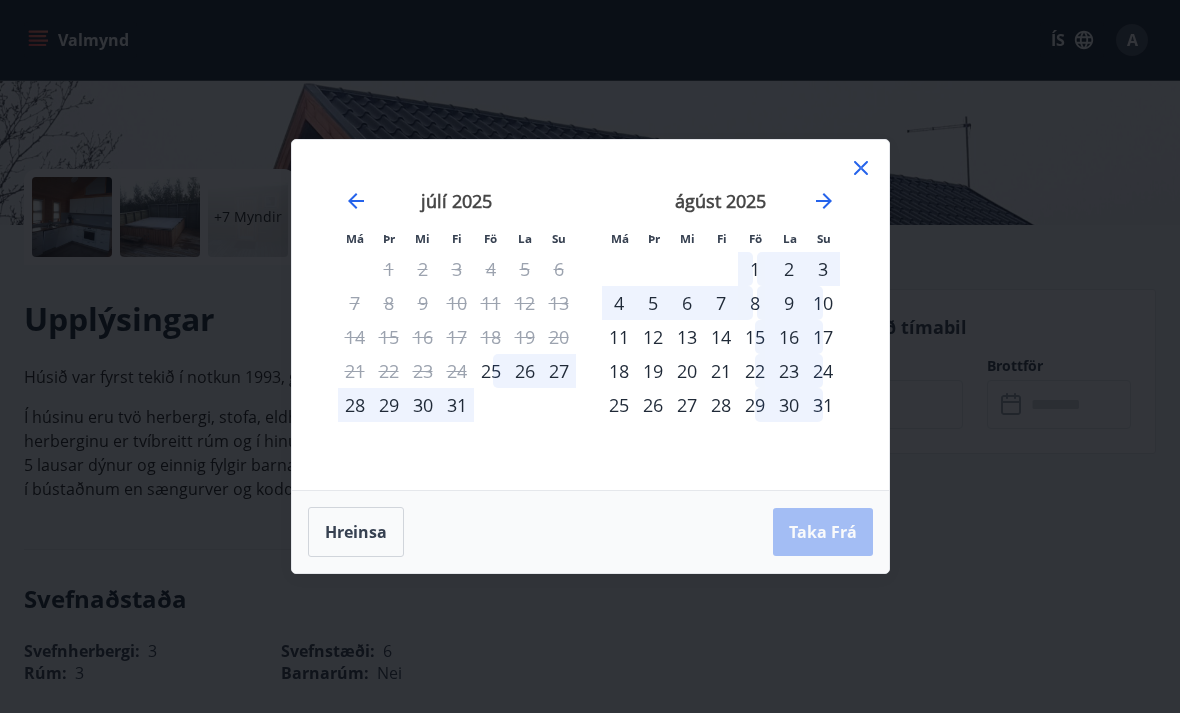 click 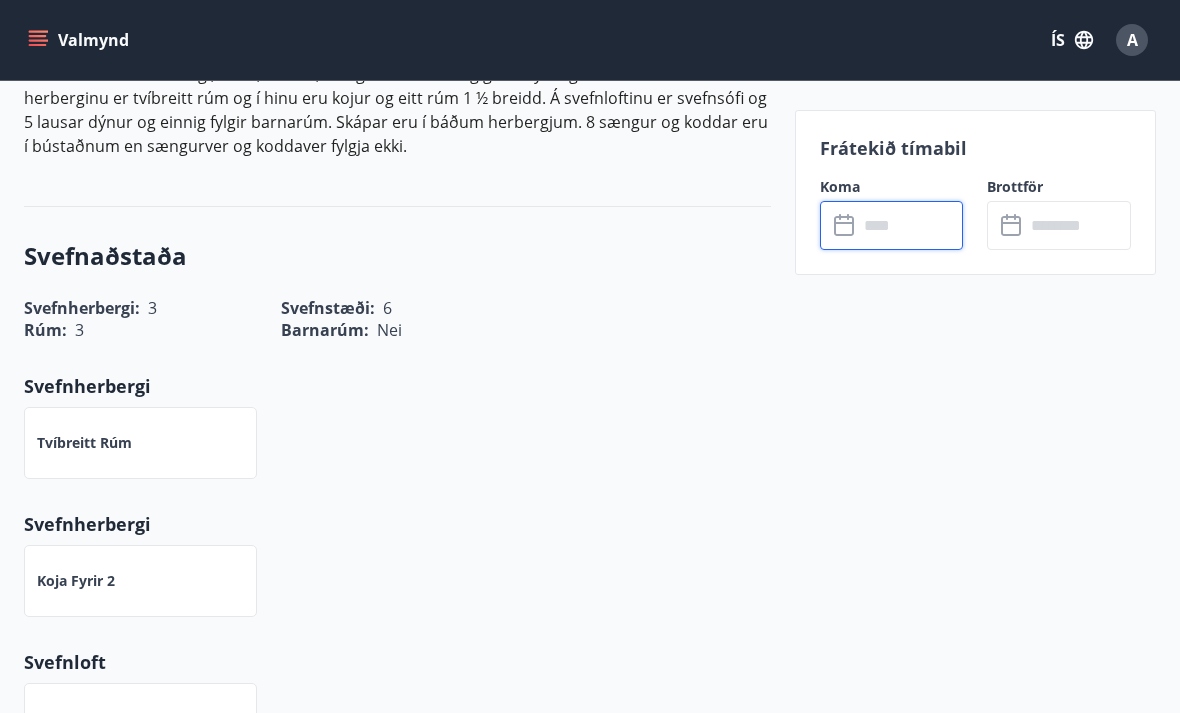 scroll, scrollTop: 683, scrollLeft: 0, axis: vertical 